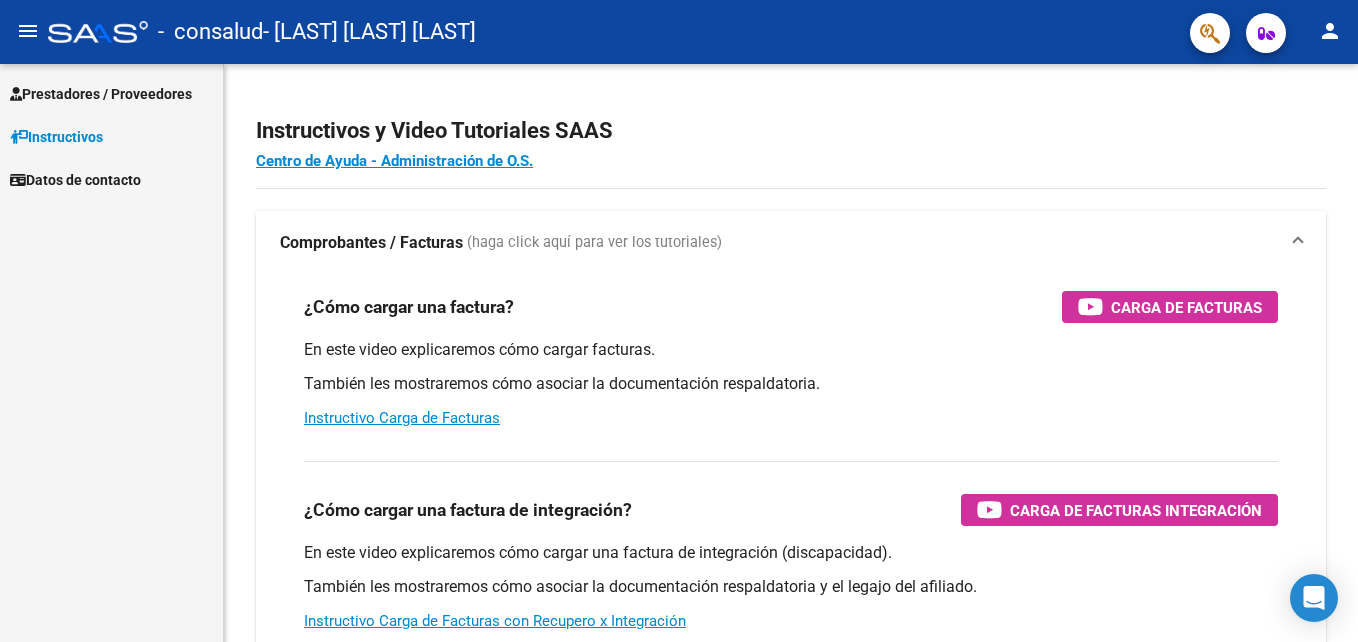 scroll, scrollTop: 0, scrollLeft: 0, axis: both 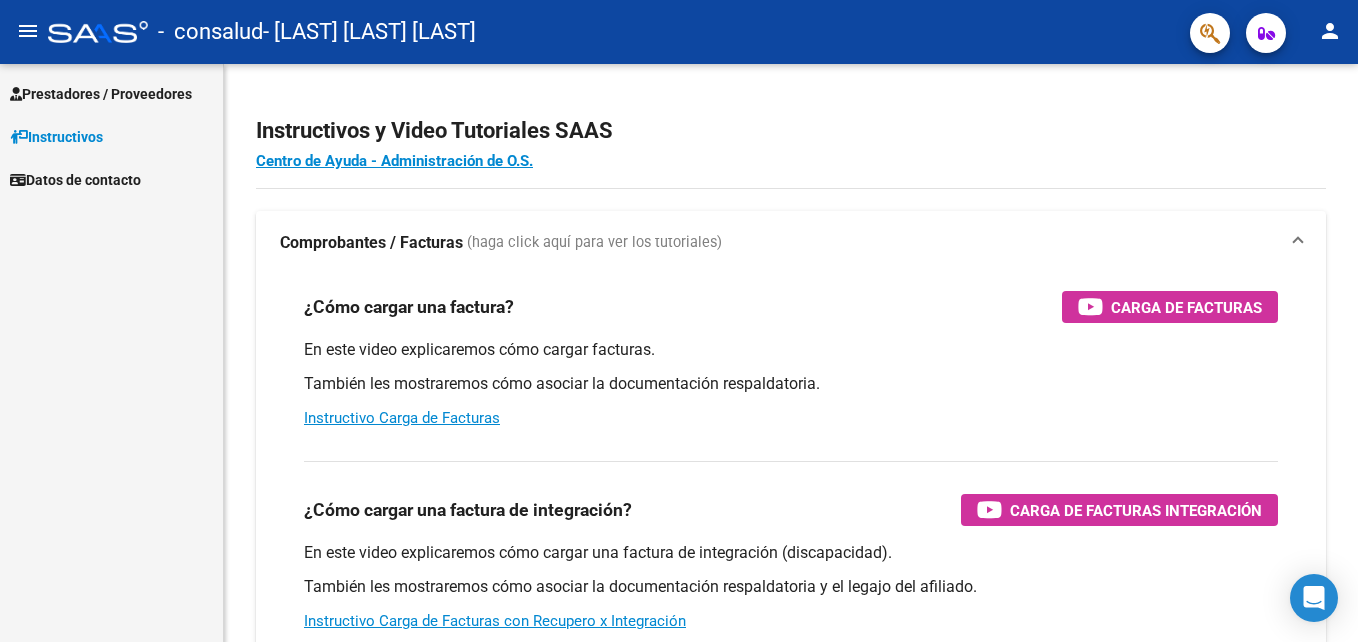 click on "Prestadores / Proveedores" at bounding box center [101, 94] 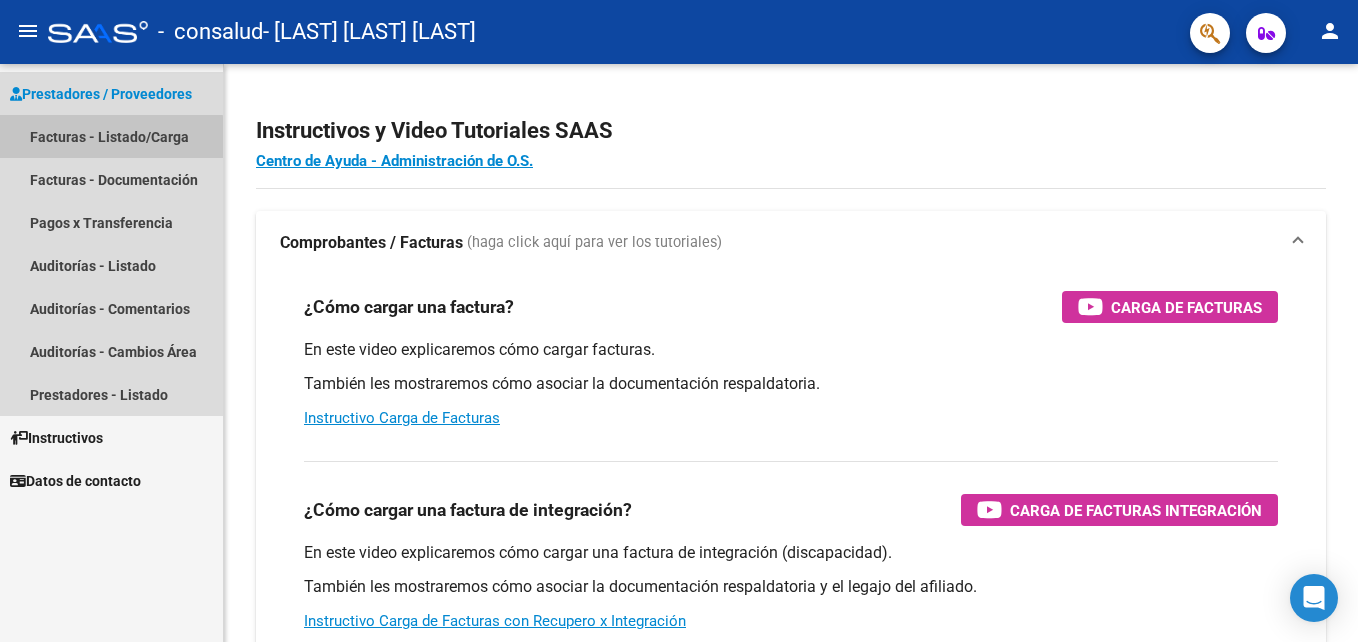 click on "Facturas - Listado/Carga" at bounding box center [111, 136] 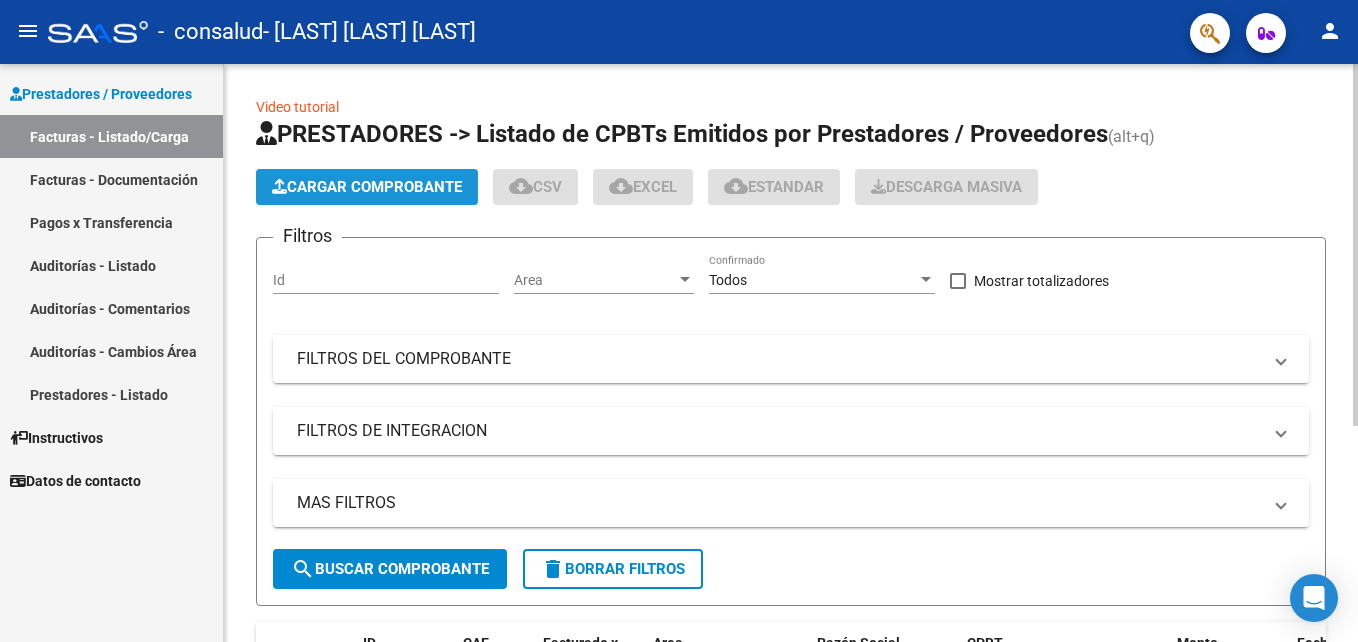 click on "Cargar Comprobante" 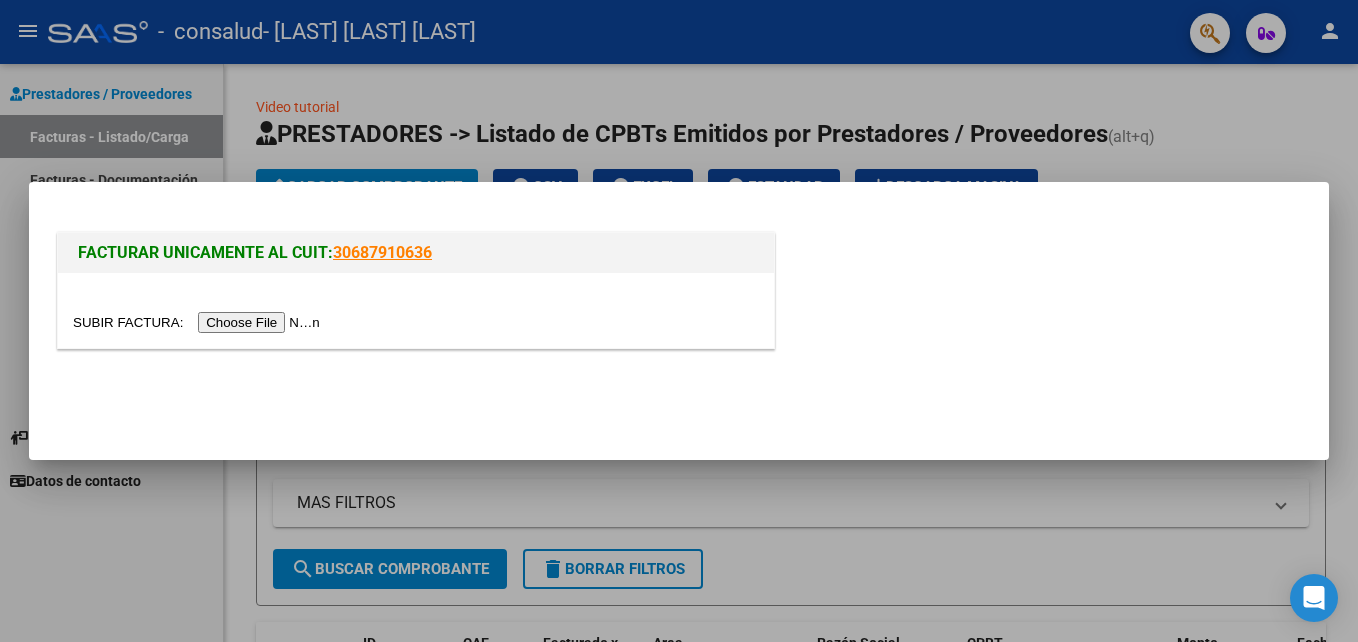 click at bounding box center (199, 322) 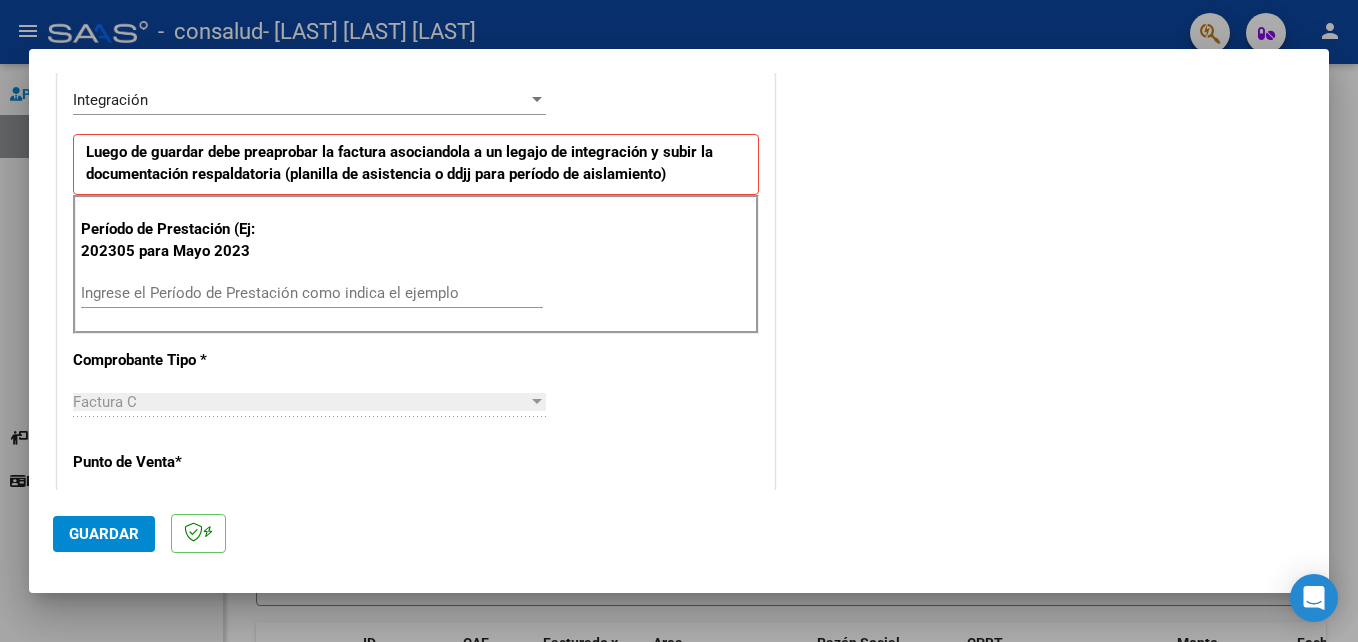 scroll, scrollTop: 488, scrollLeft: 0, axis: vertical 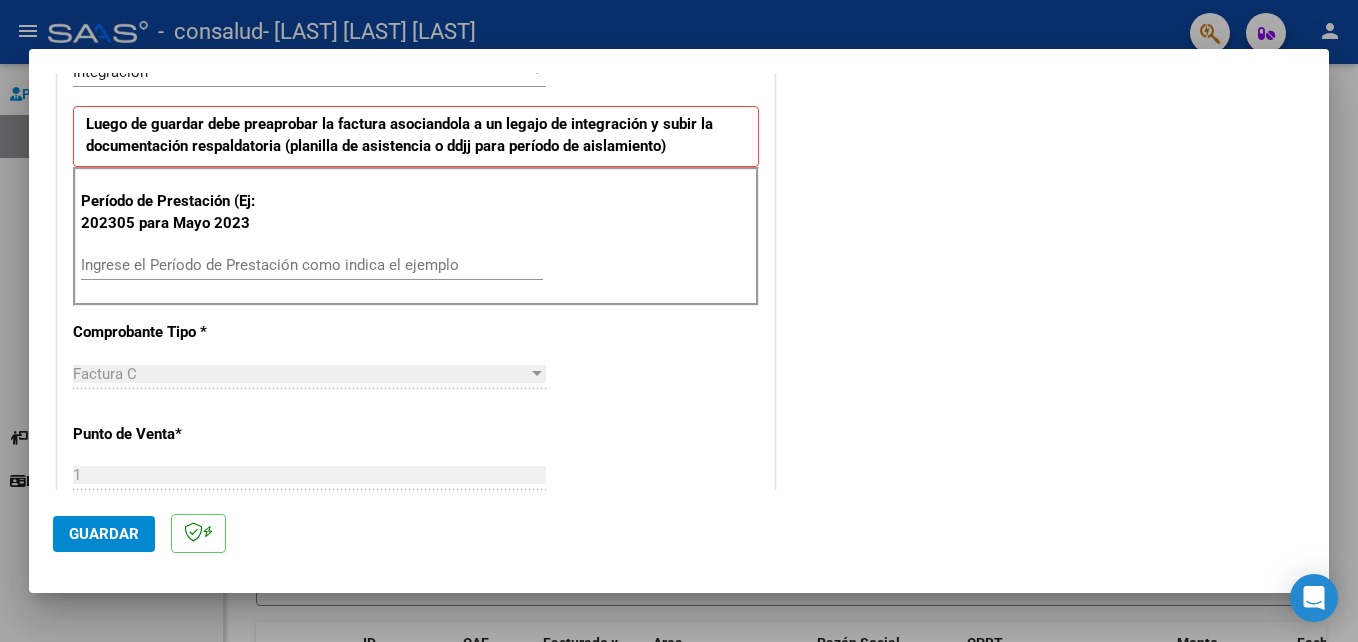 click on "Ingrese el Período de Prestación como indica el ejemplo" at bounding box center (312, 265) 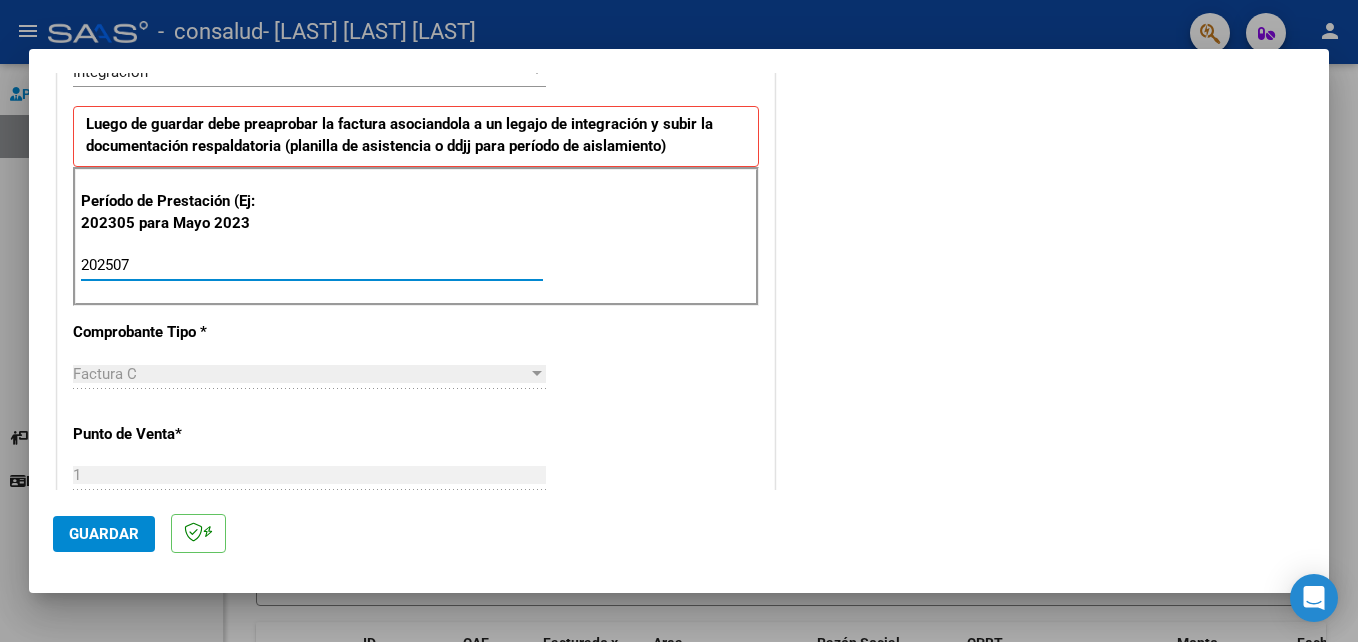 type on "202507" 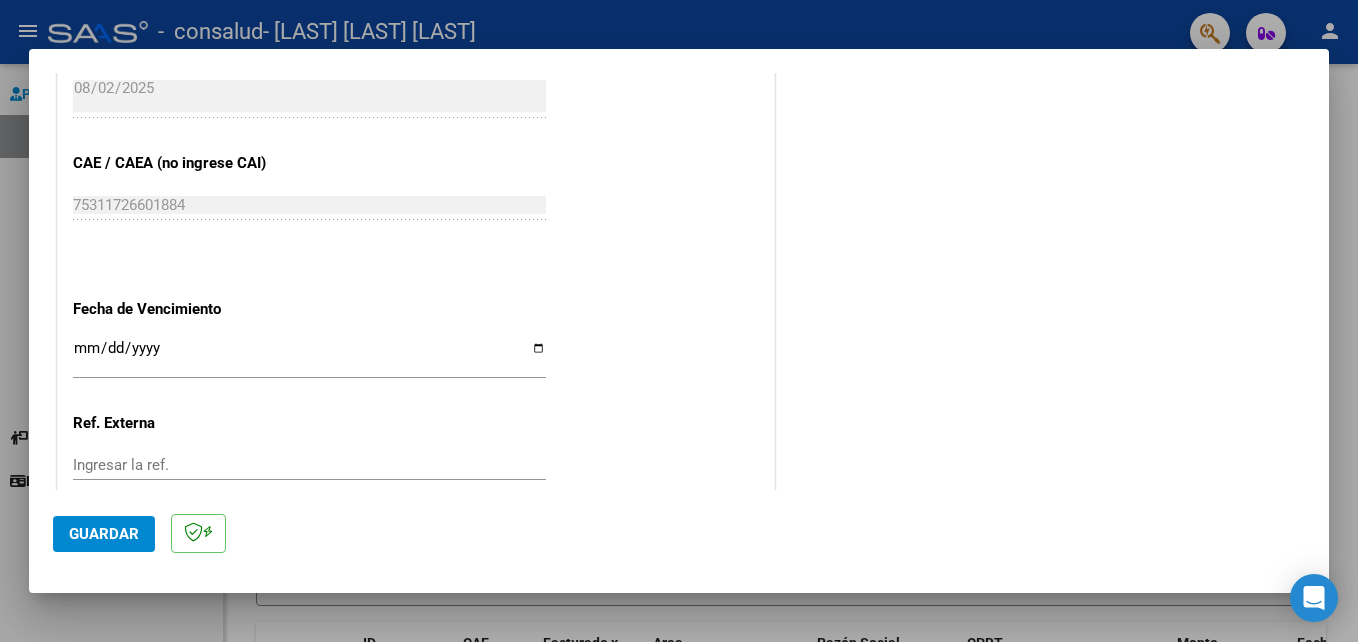 scroll, scrollTop: 1306, scrollLeft: 0, axis: vertical 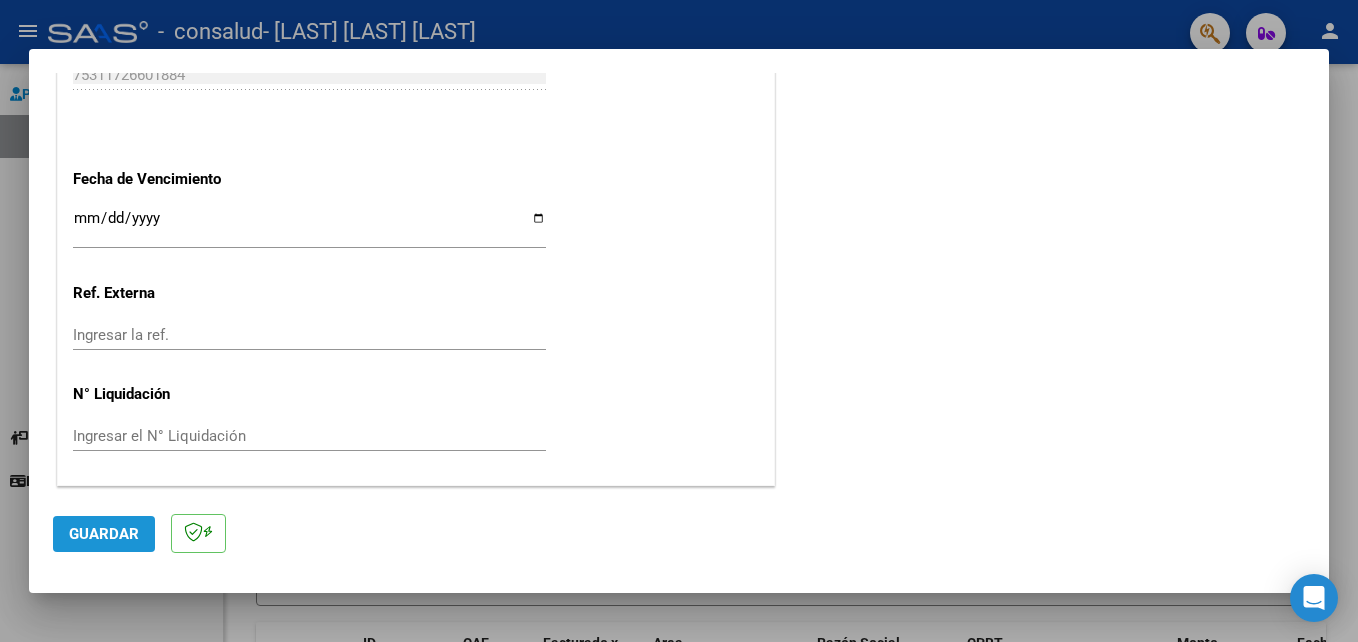 click on "Guardar" 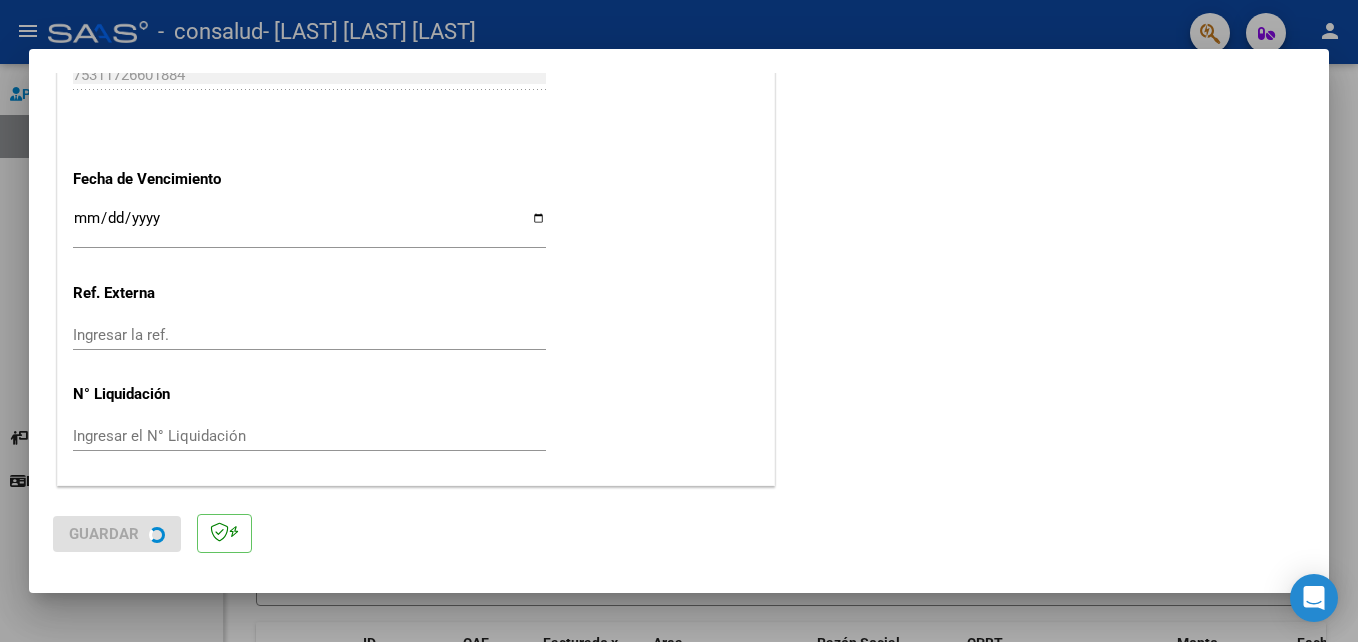 scroll, scrollTop: 0, scrollLeft: 0, axis: both 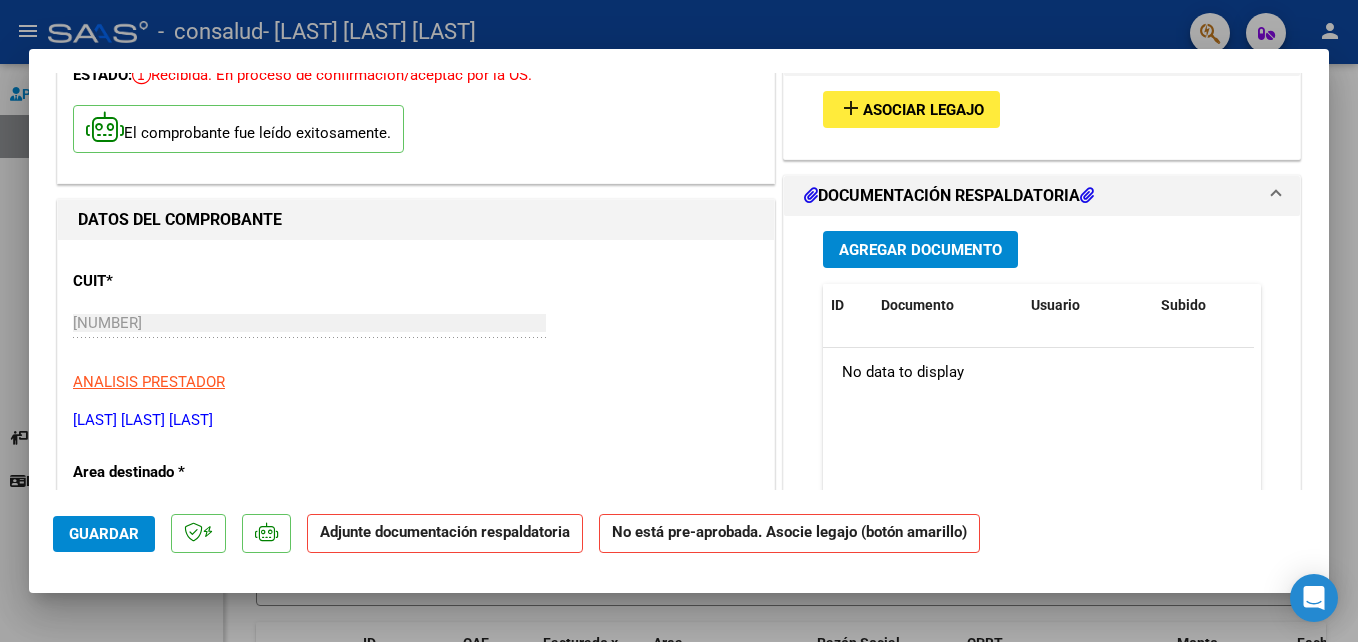 click on "Agregar Documento" at bounding box center (920, 250) 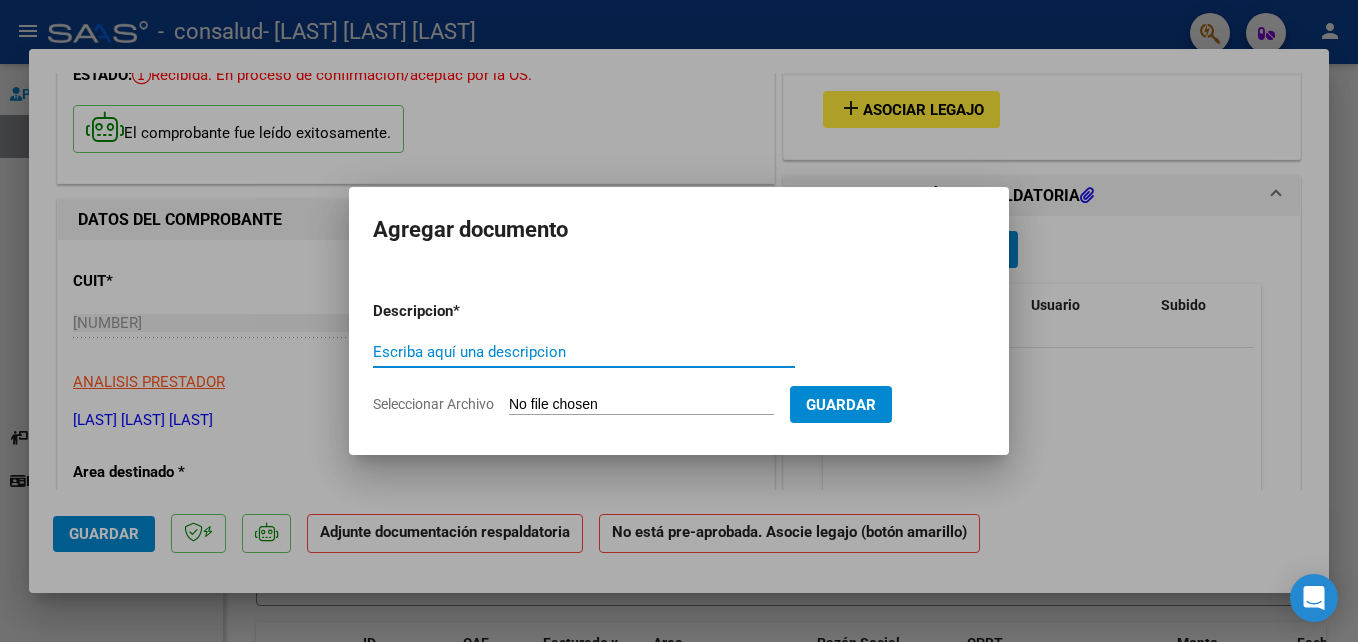 click on "Escriba aquí una descripcion" at bounding box center (584, 352) 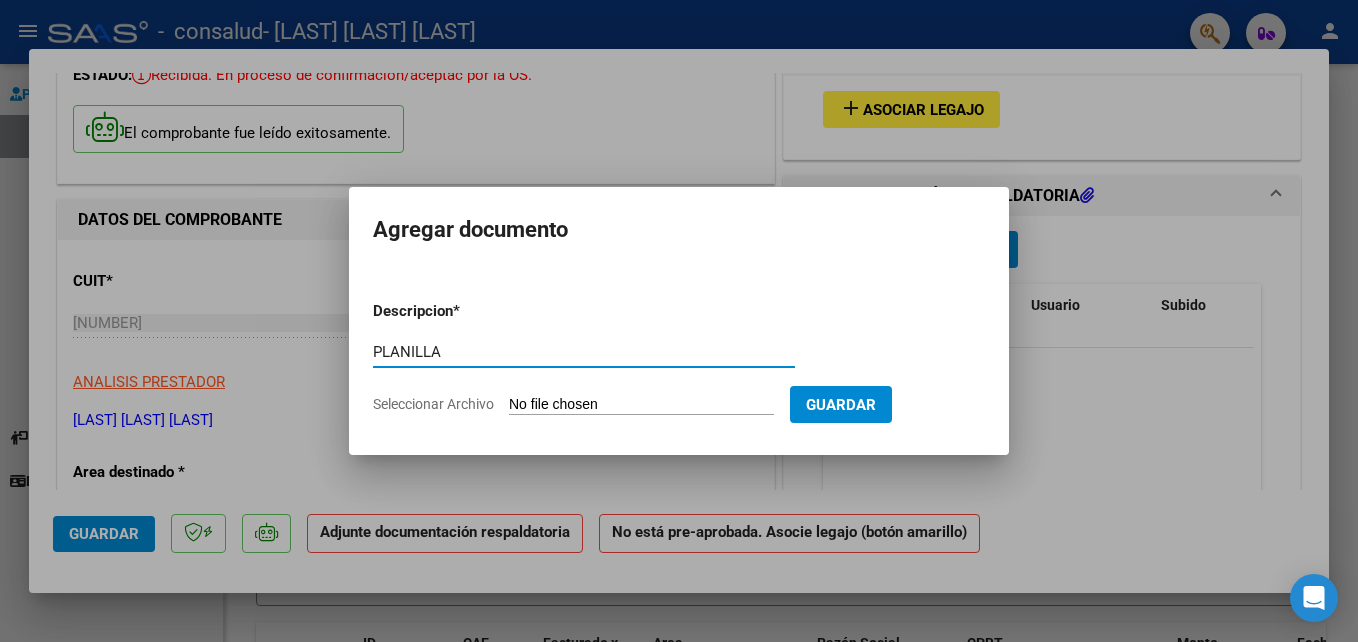 type on "planilla" 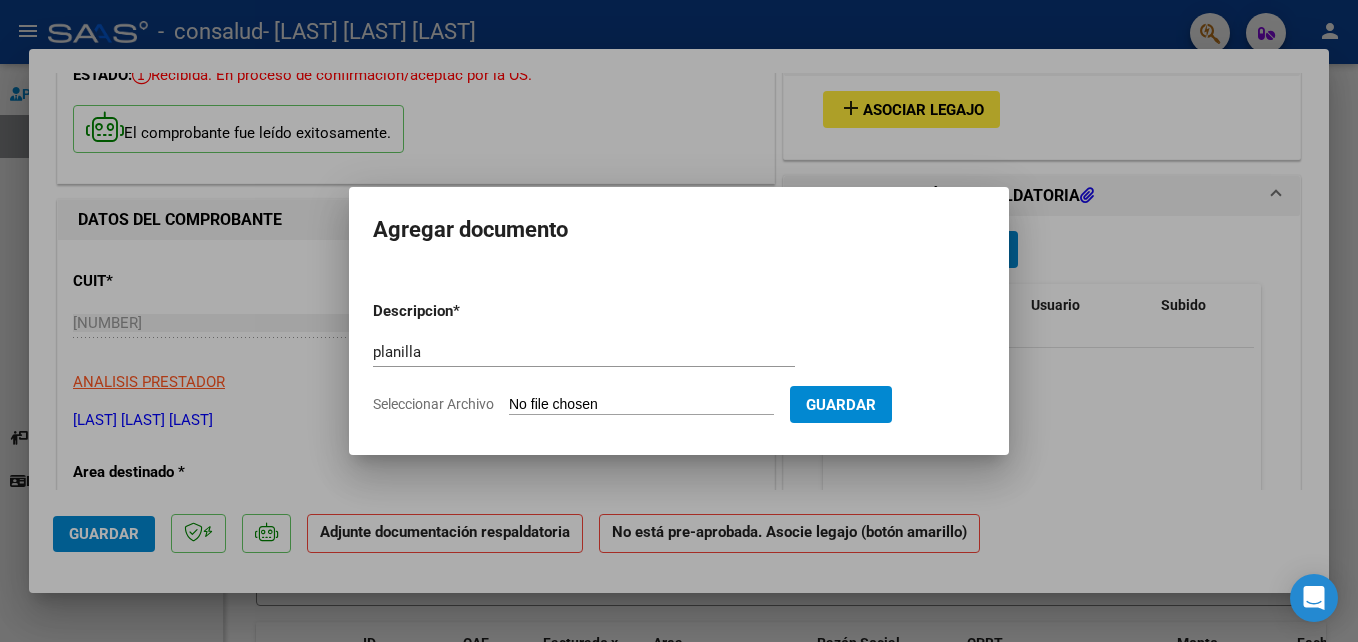 click on "Seleccionar Archivo" at bounding box center (641, 405) 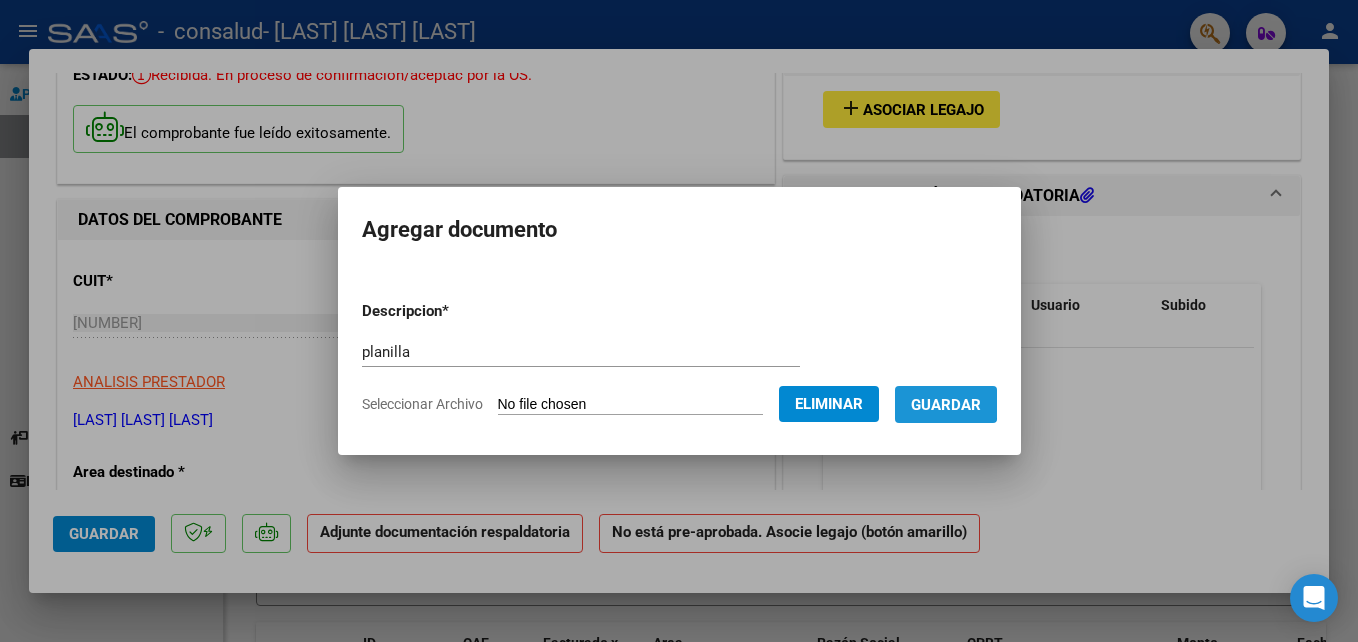 click on "Guardar" at bounding box center (946, 405) 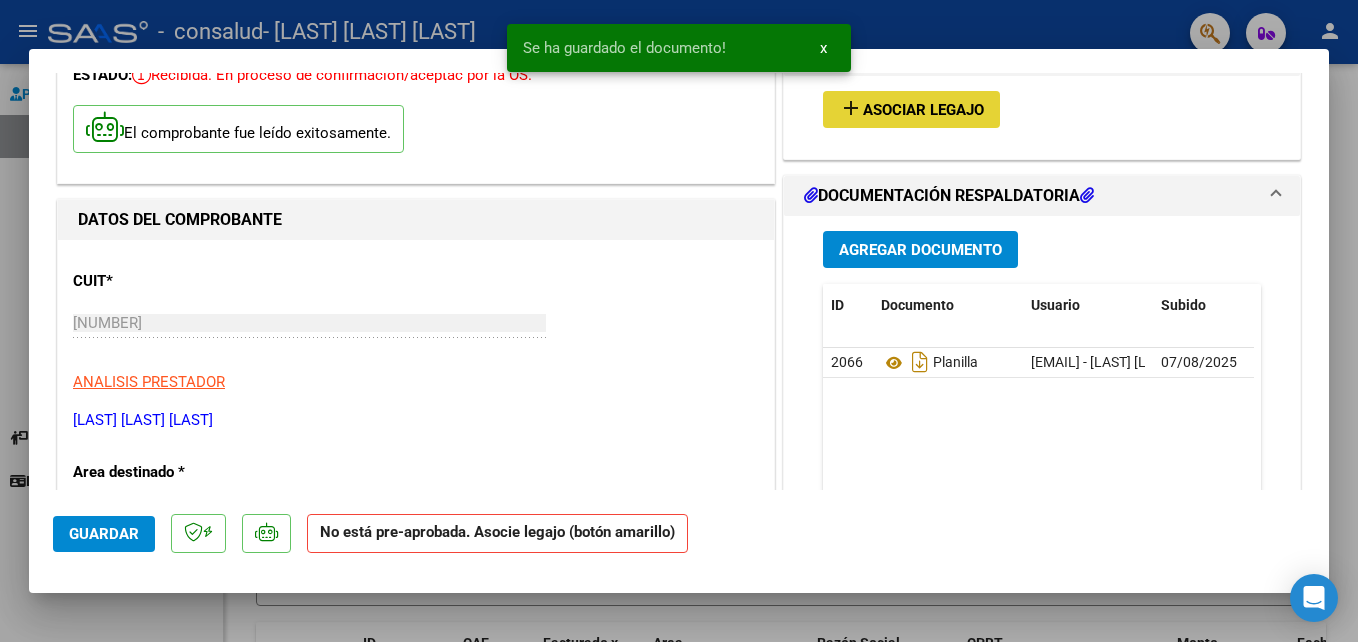 click on "Asociar Legajo" at bounding box center (923, 110) 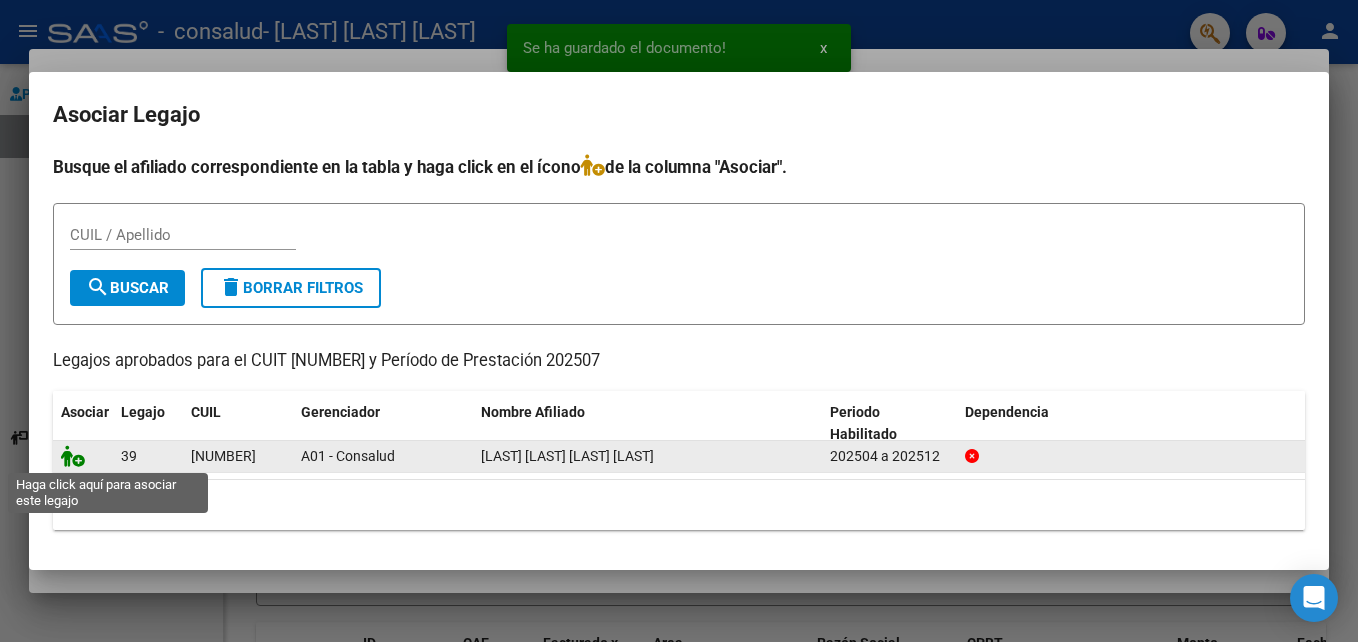 click 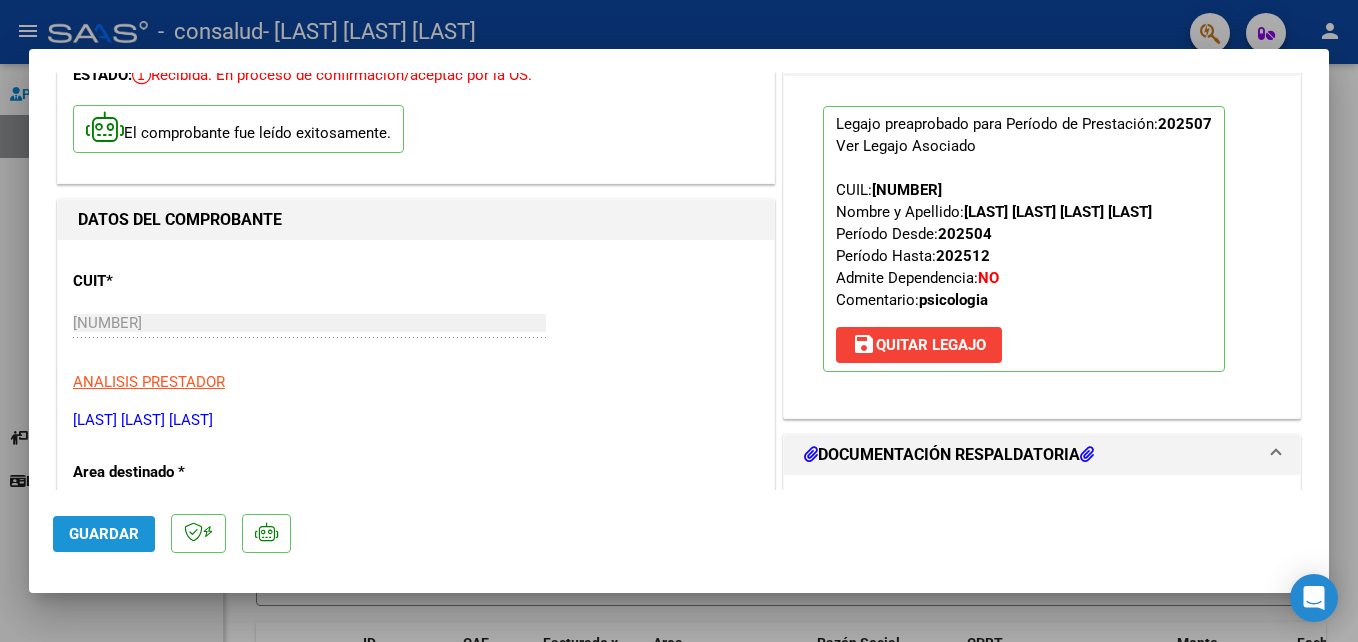 click on "Guardar" 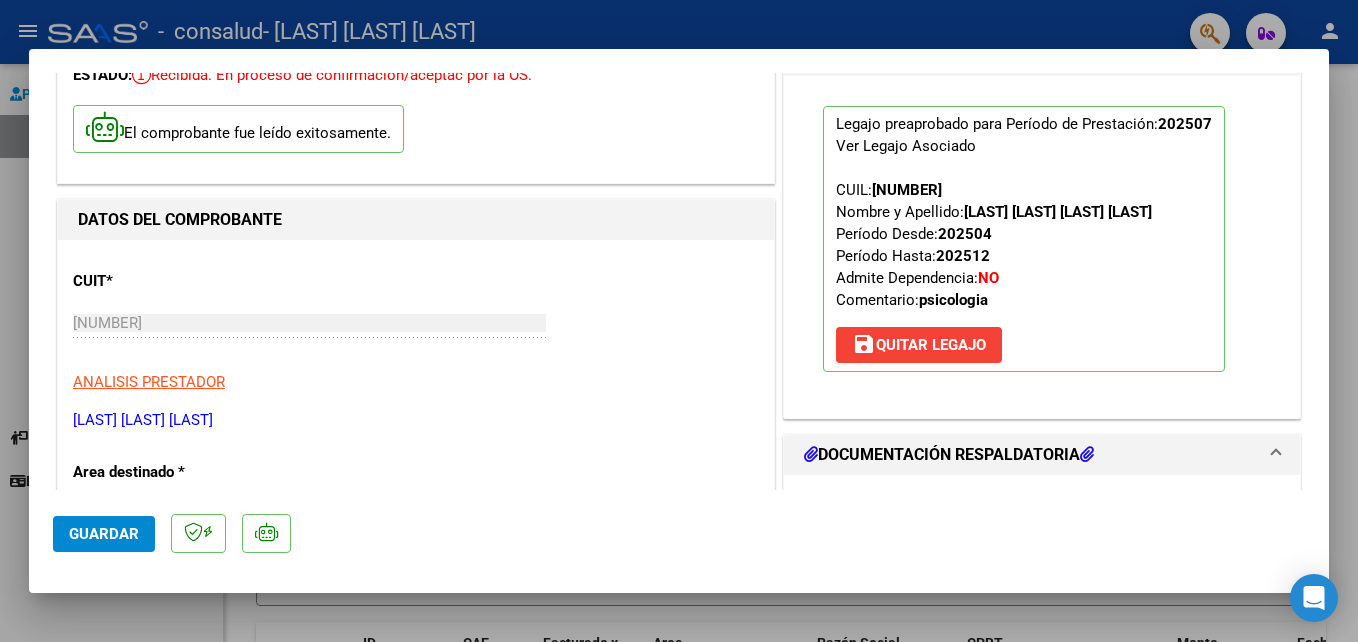 click at bounding box center [679, 321] 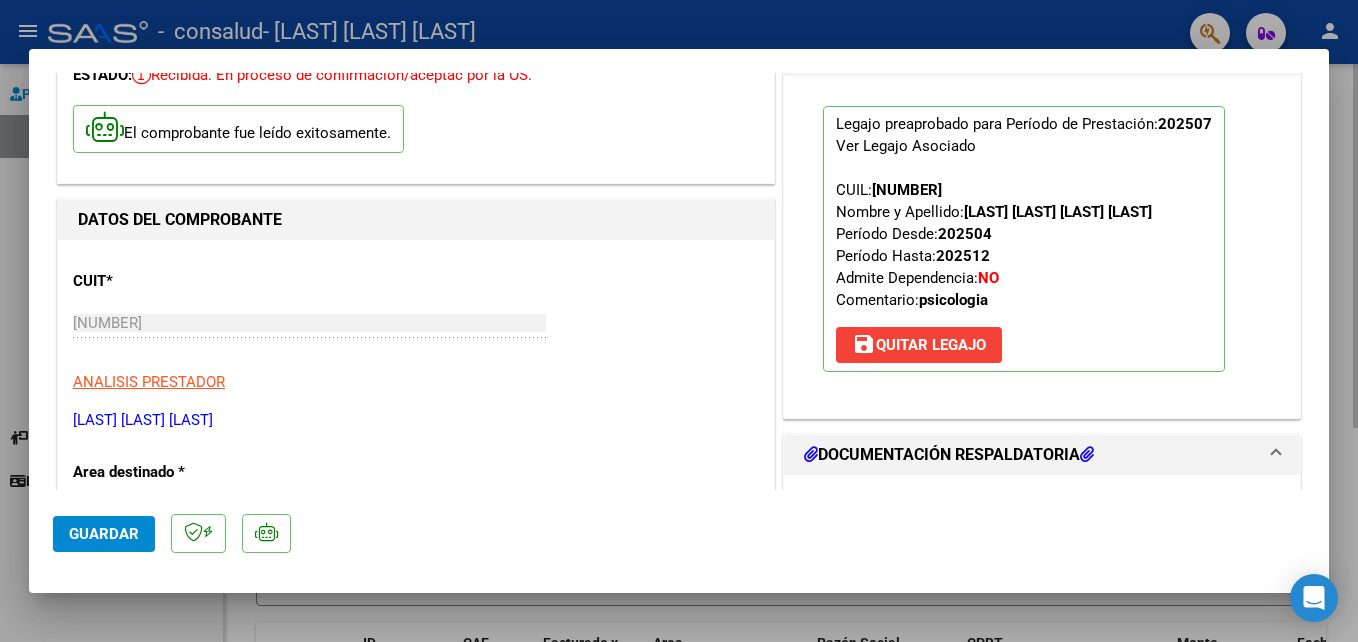 type 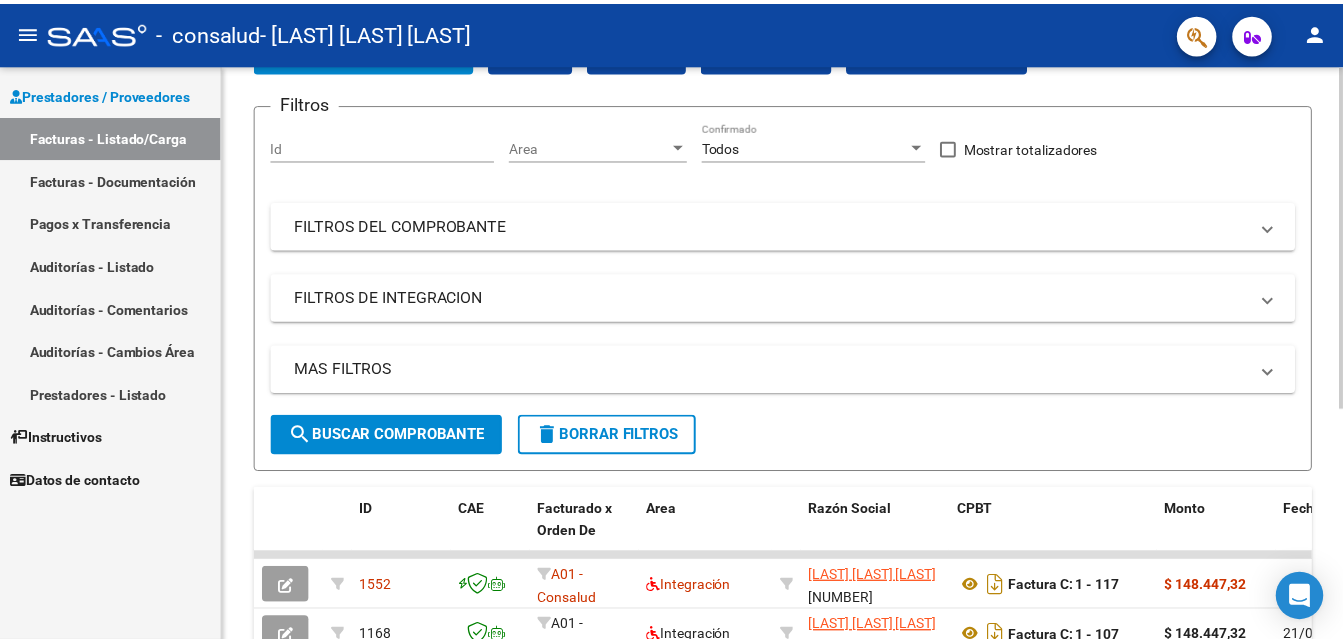 scroll, scrollTop: 132, scrollLeft: 0, axis: vertical 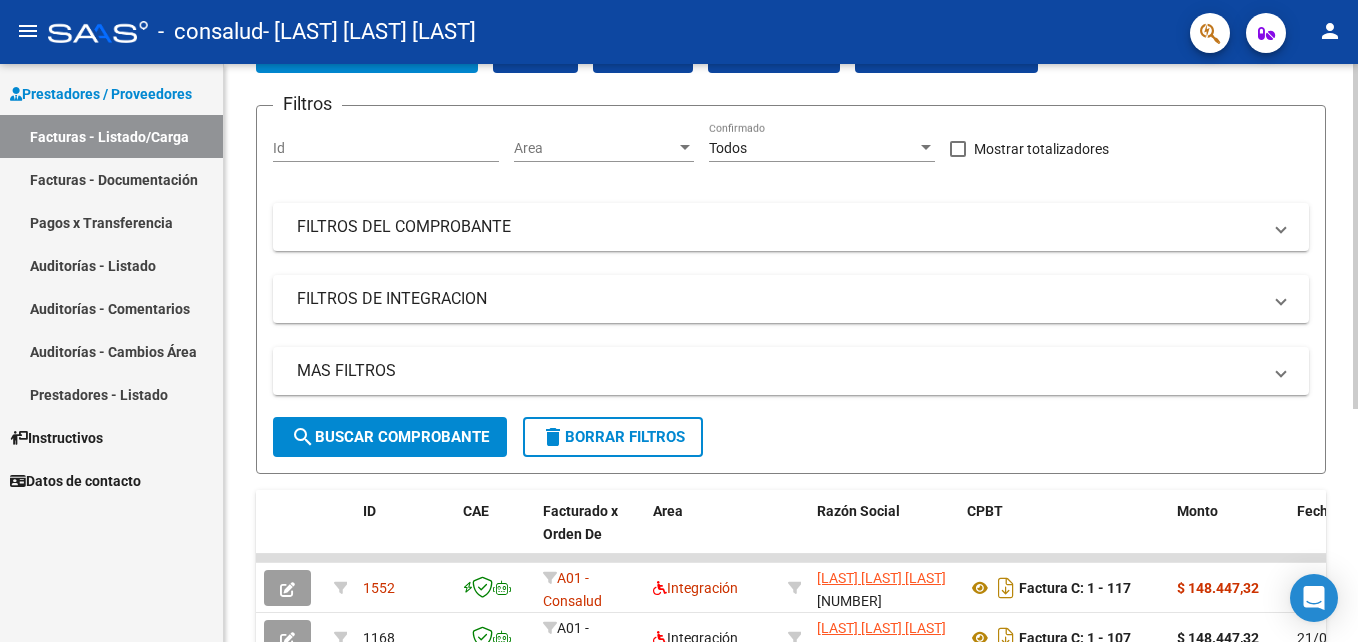 click on "menu -   consalud   - [LAST] [LAST] [LAST] person    Prestadores / Proveedores Facturas - Listado/Carga Facturas - Documentación Pagos x Transferencia Auditorías - Listado Auditorías - Comentarios Auditorías - Cambios Área Prestadores - Listado    Instructivos    Datos de contacto  Video tutorial   PRESTADORES -> Listado de CPBTs Emitidos por Prestadores / Proveedores (alt+q)   Cargar Comprobante
cloud_download  CSV  cloud_download  EXCEL  cloud_download  Estandar   Descarga Masiva
Filtros Id Area Area Todos Confirmado   Mostrar totalizadores   FILTROS DEL COMPROBANTE  Comprobante Tipo Comprobante Tipo Start date – End date Fec. Comprobante Desde / Hasta Días Emisión Desde(cant. días) Días Emisión Hasta(cant. días) CUIT / Razón Social Pto. Venta Nro. Comprobante Código SSS CAE Válido CAE Válido Todos Cargado Módulo Hosp. Todos Tiene facturacion Apócrifa Hospital Refes  FILTROS DE INTEGRACION  Período De Prestación Campos del Archivo de Rendición Devuelto x SSS (dr_envio)" at bounding box center [679, 321] 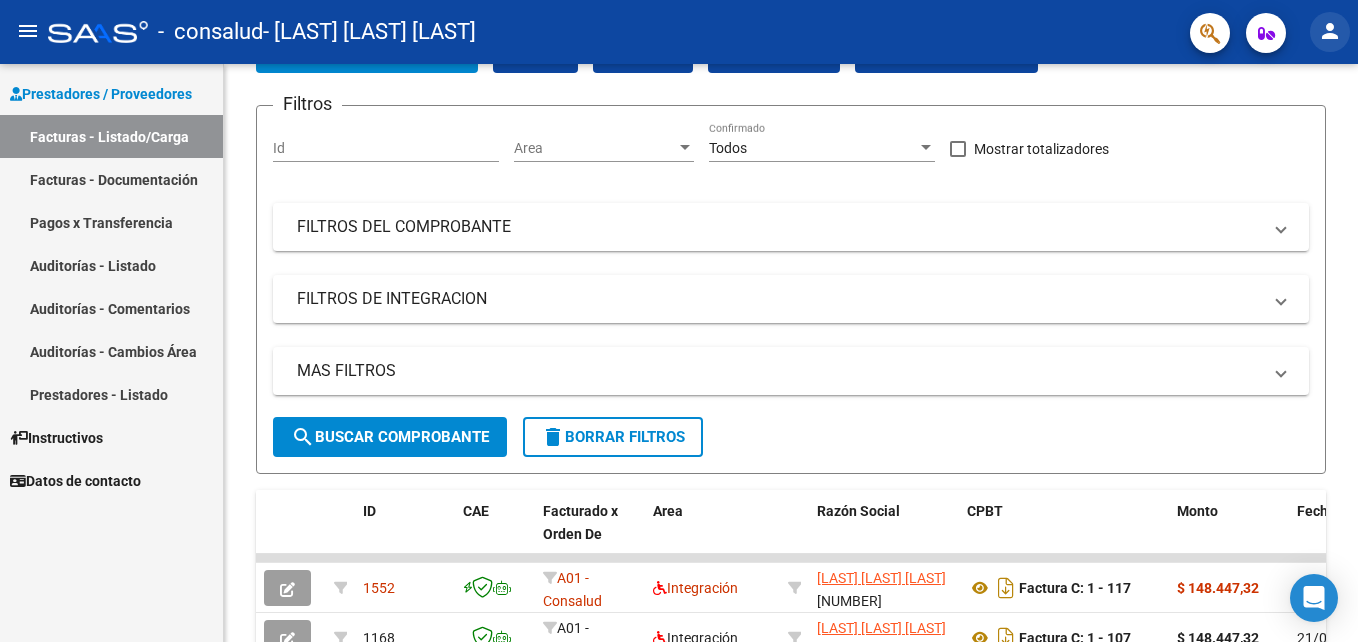 click on "person" 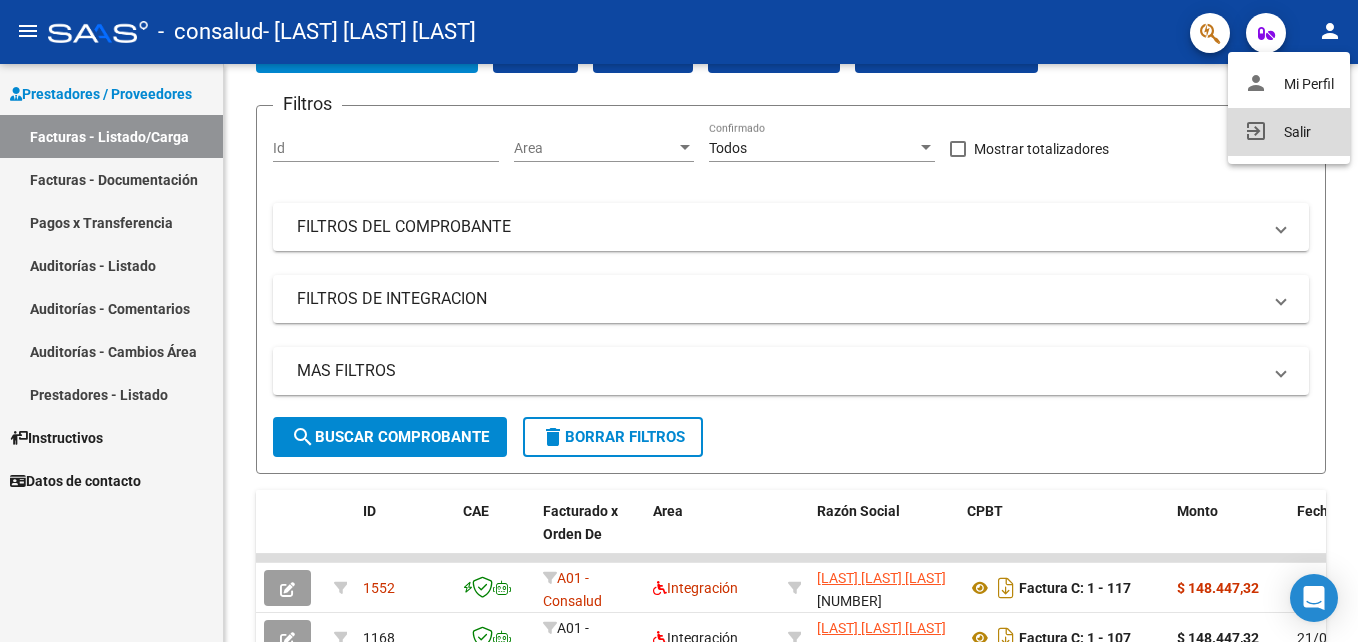 click on "exit_to_app  Salir" at bounding box center (1289, 132) 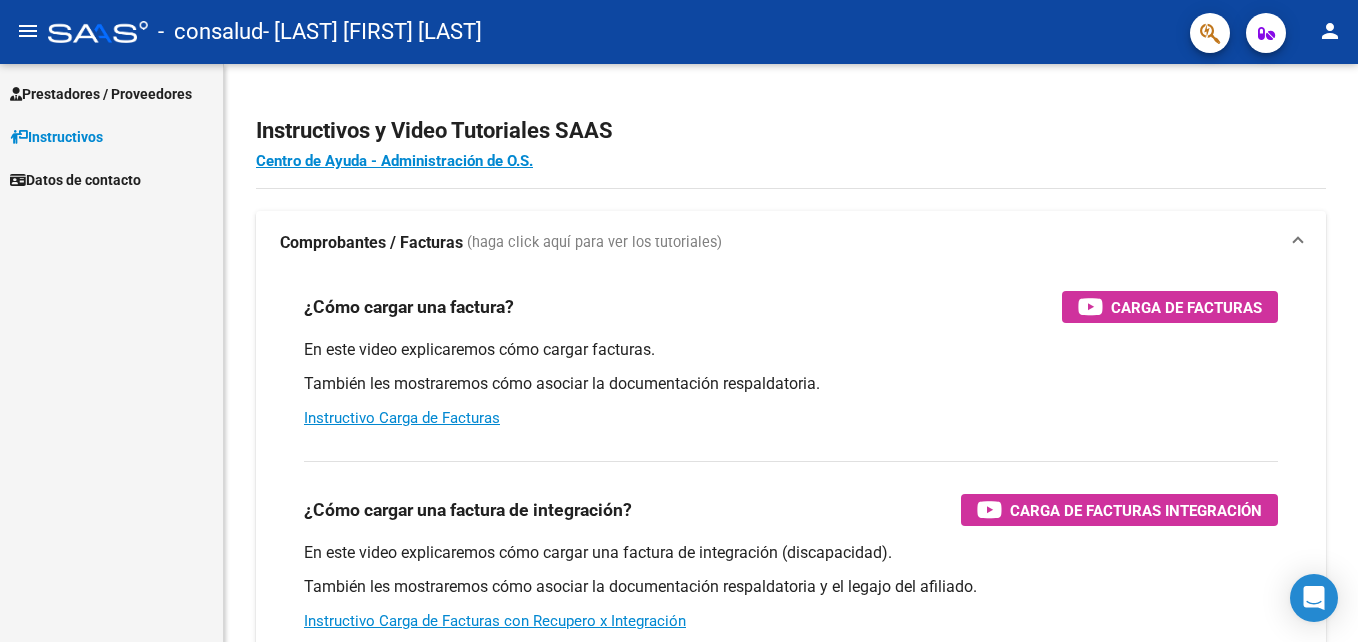 scroll, scrollTop: 0, scrollLeft: 0, axis: both 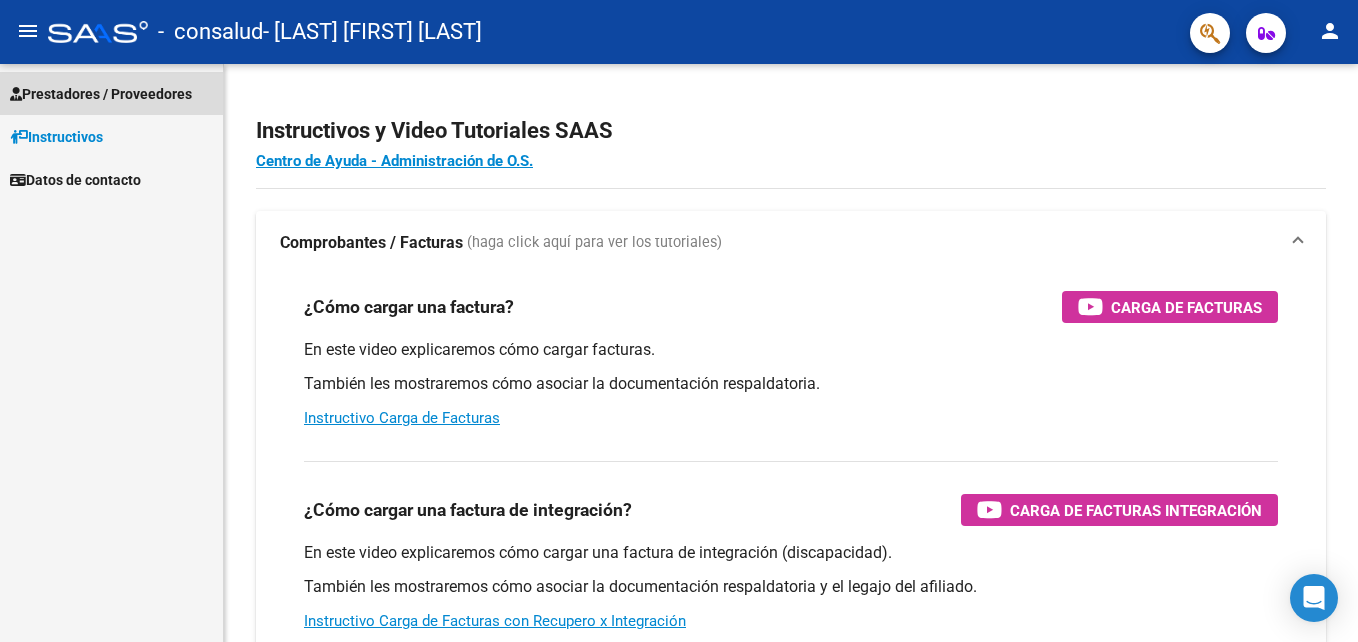 click on "Prestadores / Proveedores" at bounding box center (101, 94) 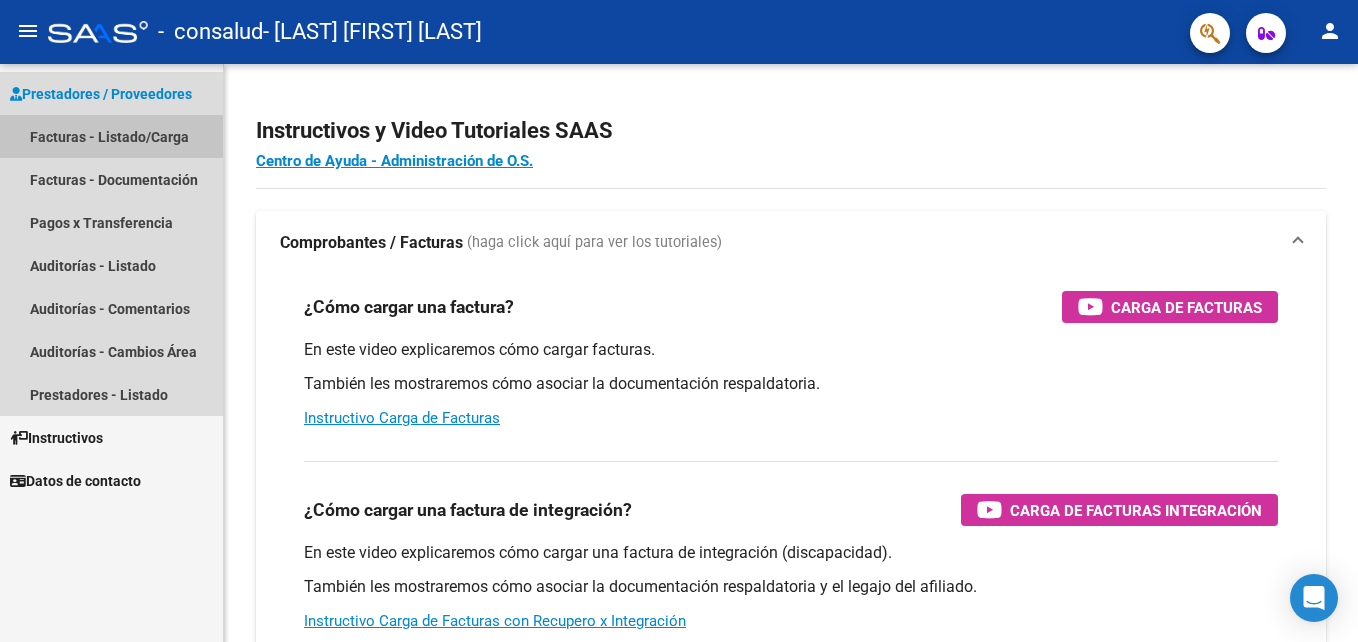 click on "Facturas - Listado/Carga" at bounding box center [111, 136] 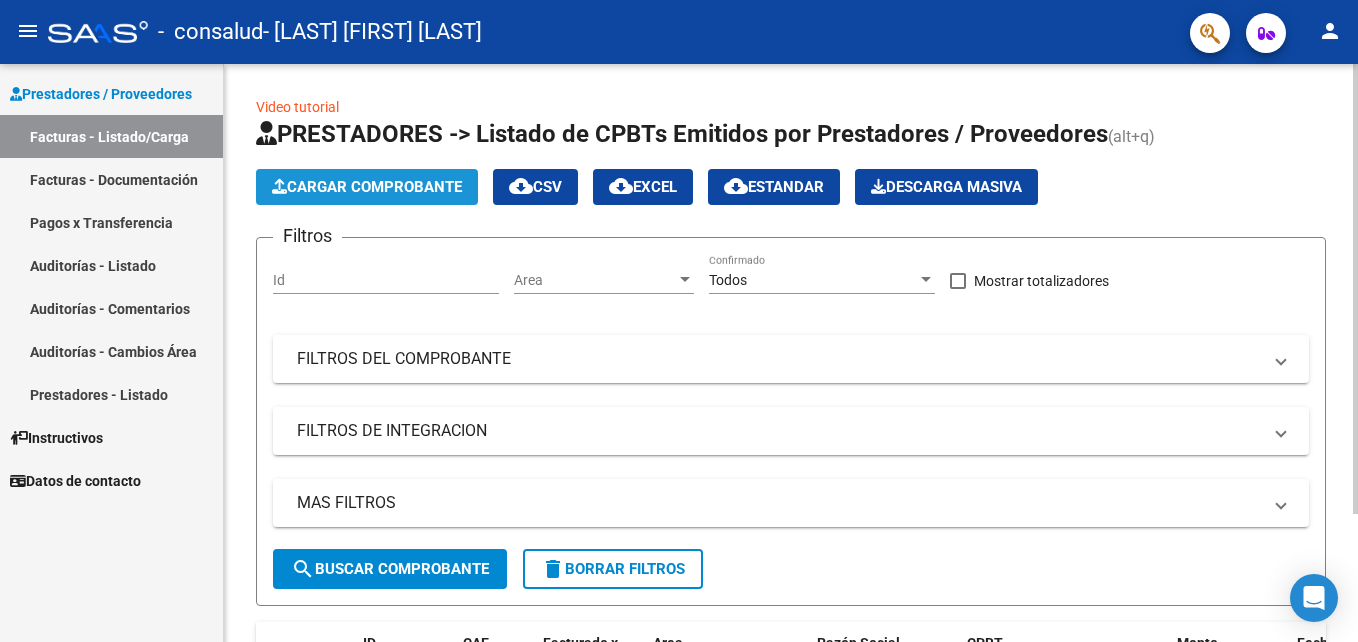 click on "Cargar Comprobante" 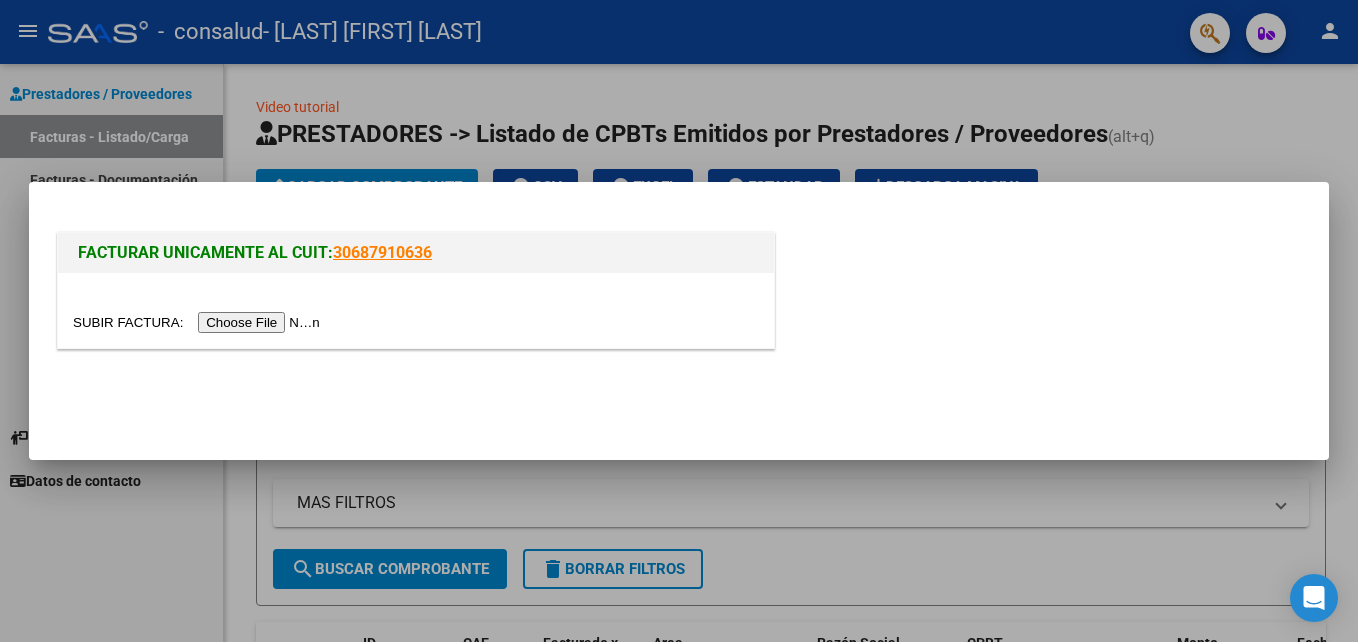 click at bounding box center [199, 322] 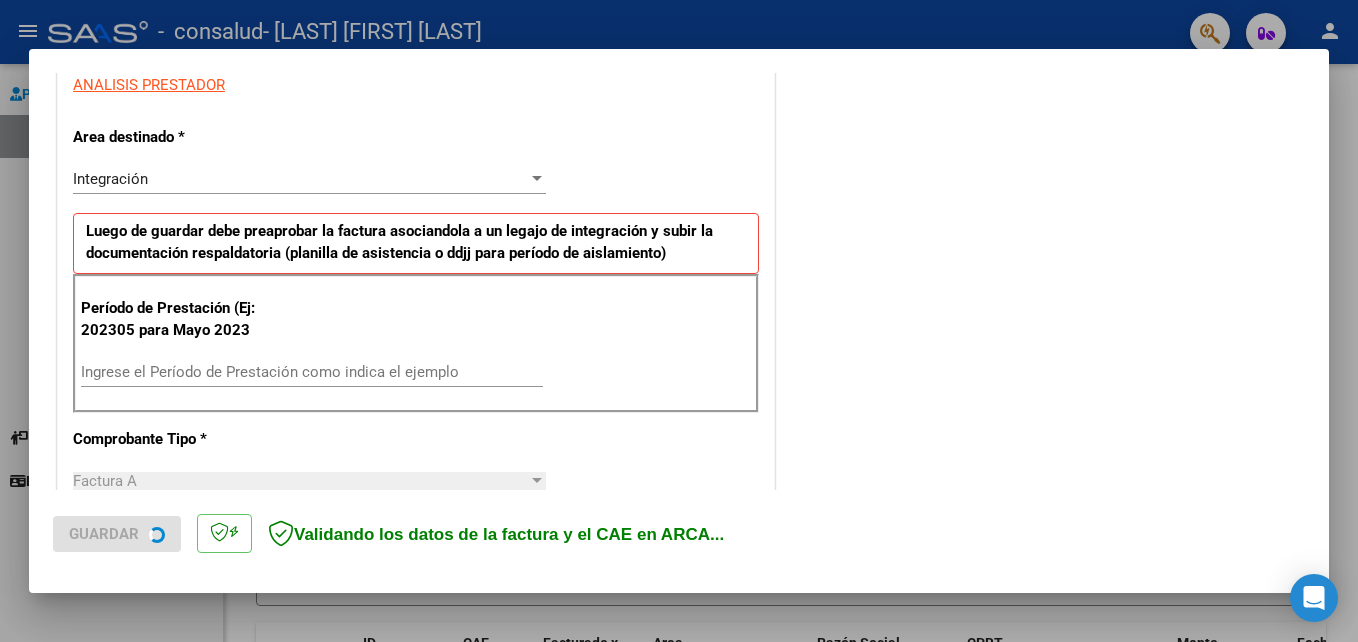 scroll, scrollTop: 390, scrollLeft: 0, axis: vertical 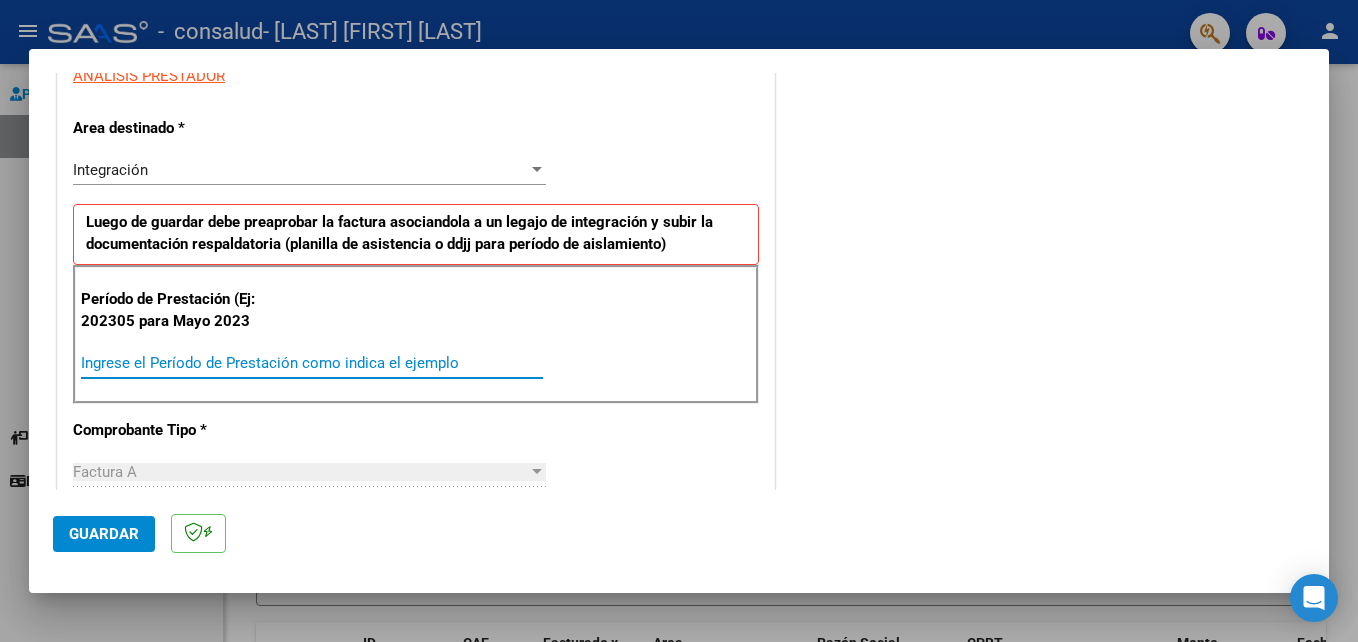 click on "Ingrese el Período de Prestación como indica el ejemplo" at bounding box center (312, 363) 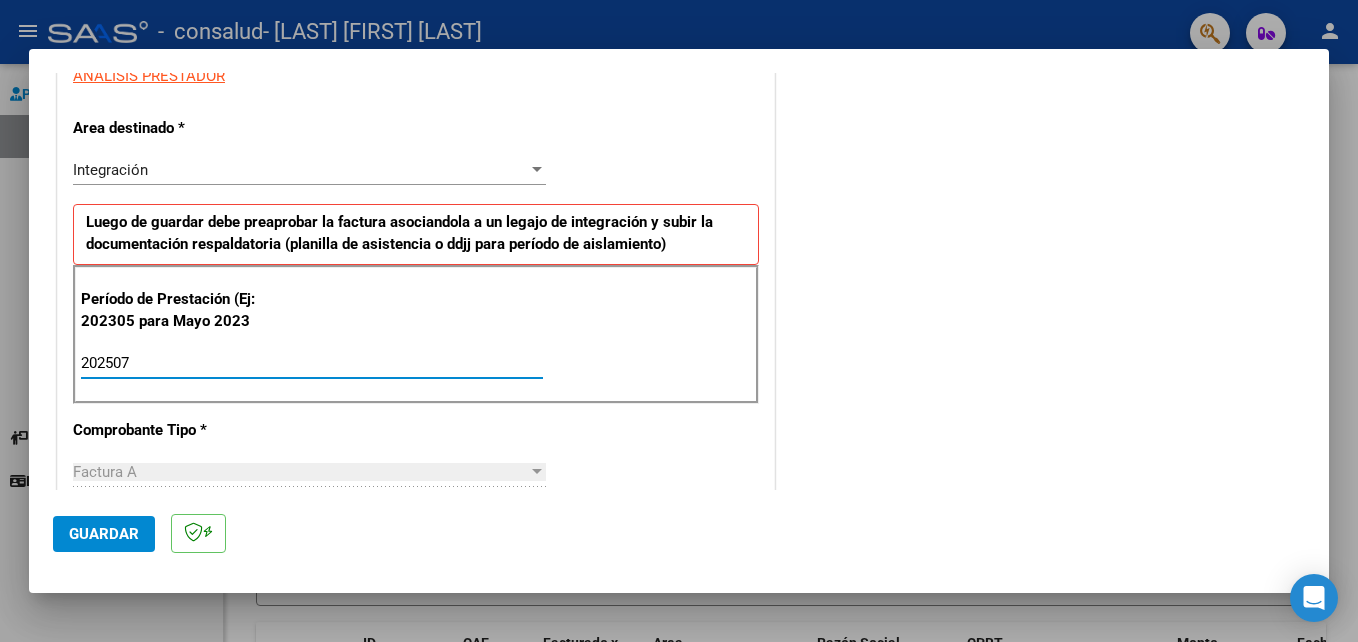 type on "202507" 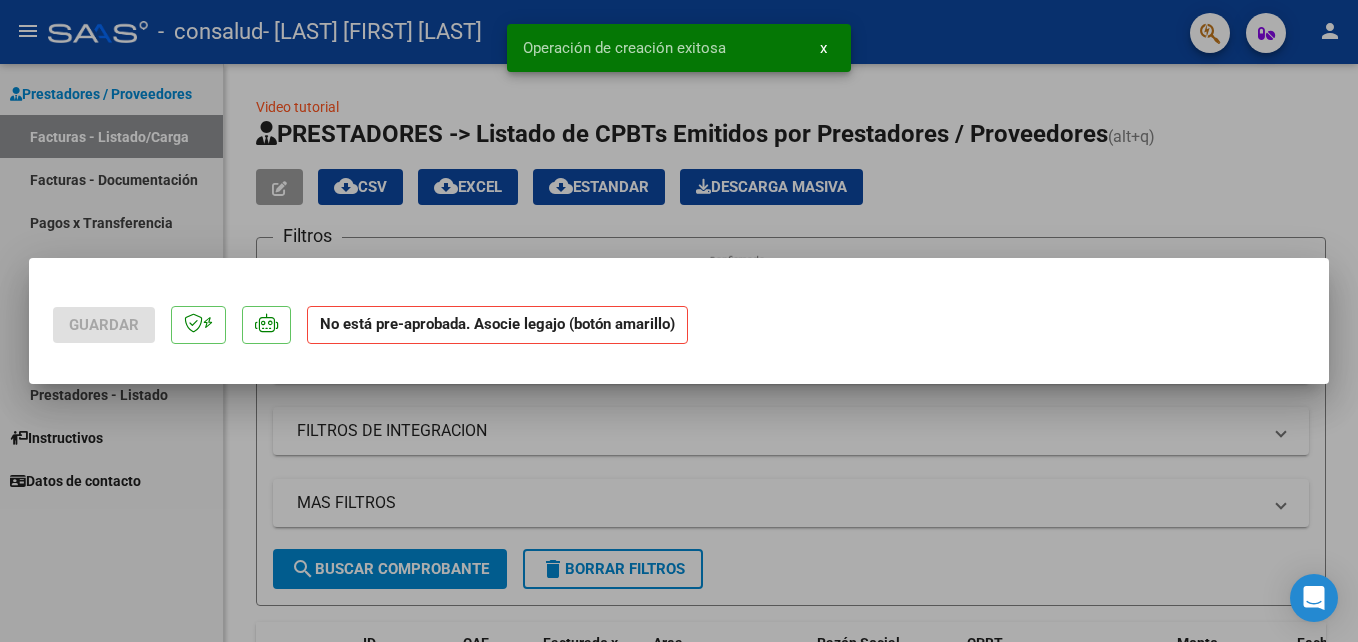 scroll, scrollTop: 0, scrollLeft: 0, axis: both 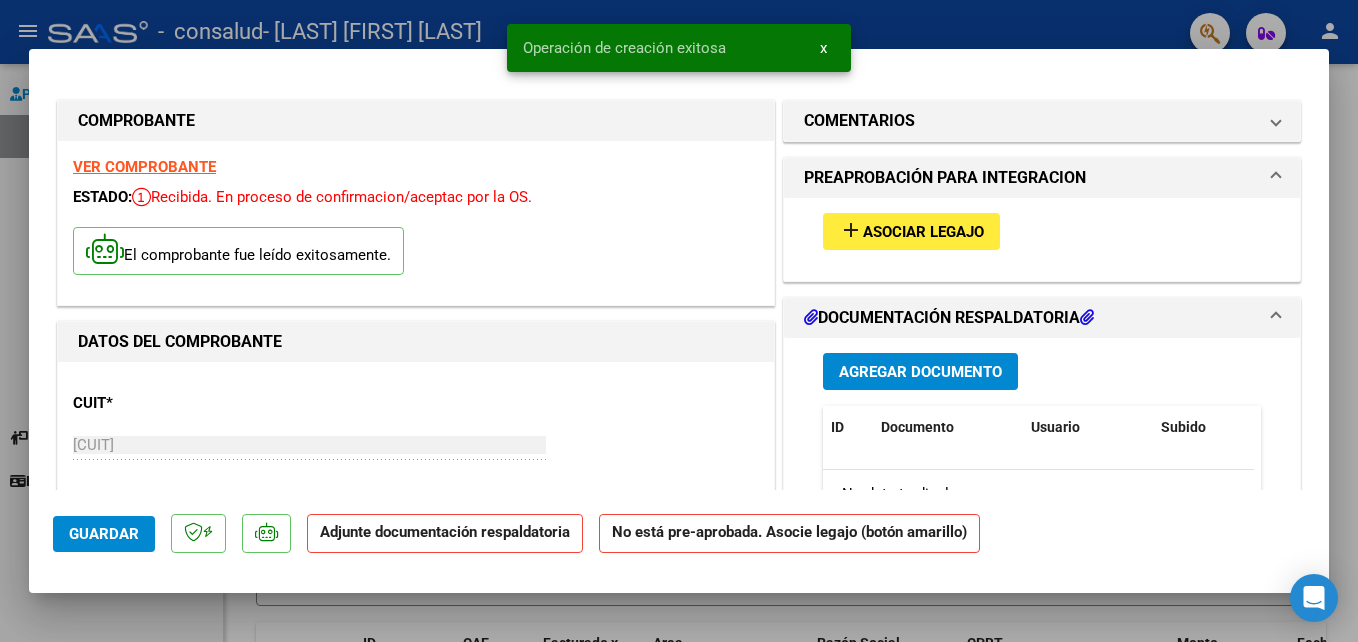 click on "Agregar Documento" at bounding box center [920, 371] 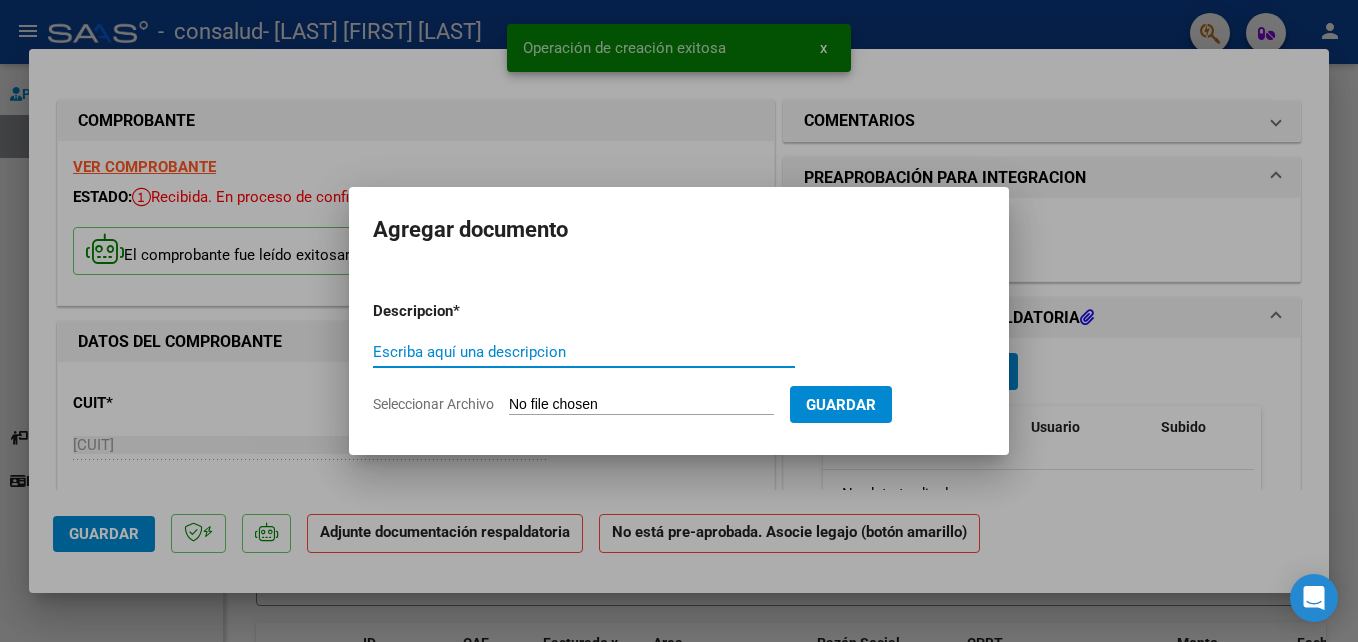 click on "Escriba aquí una descripcion" at bounding box center (584, 352) 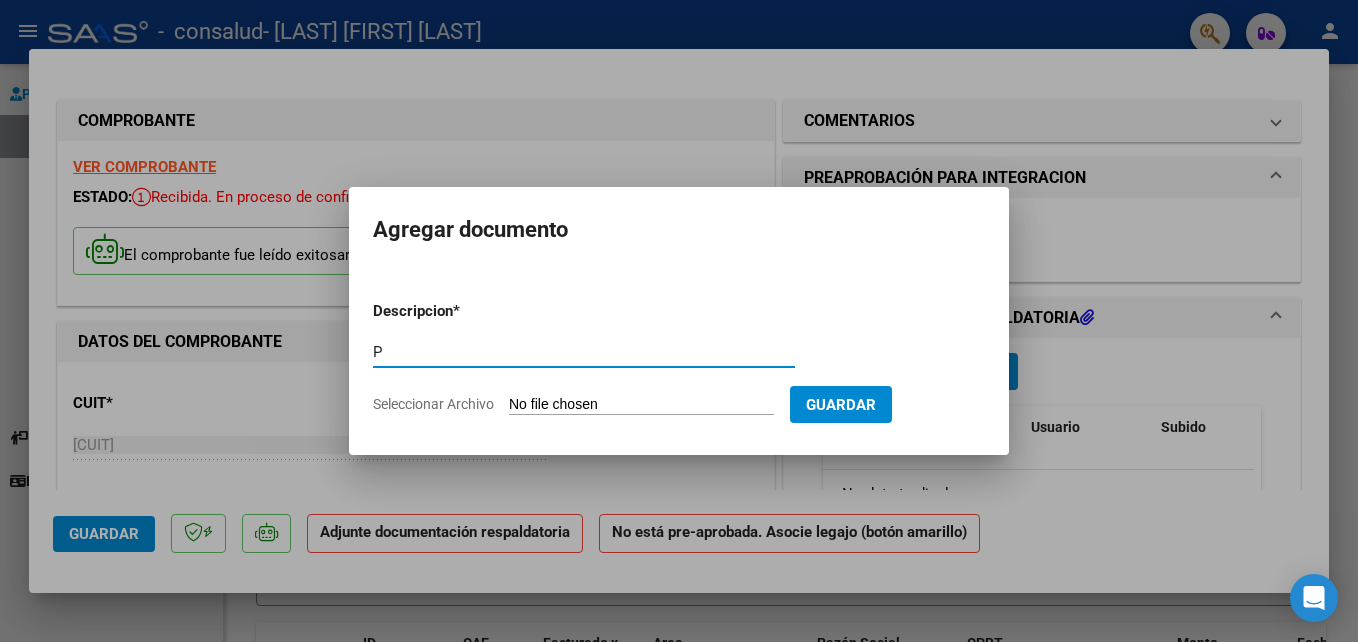 type on "planilla" 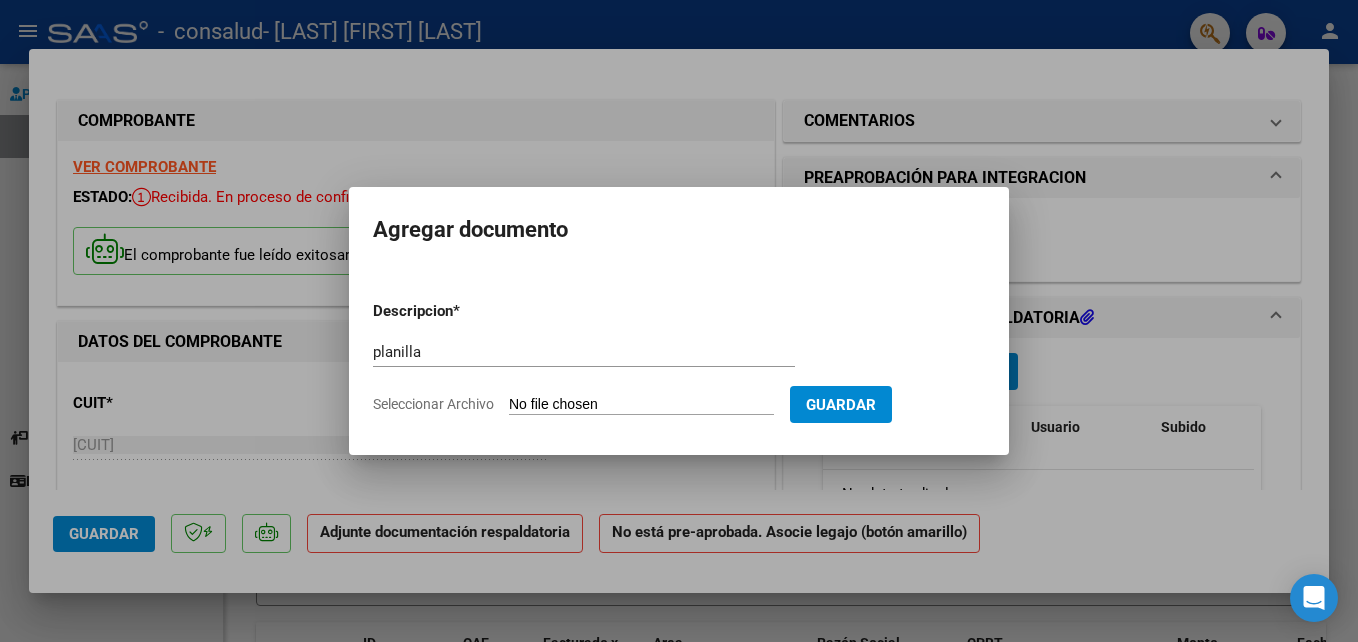 click on "Seleccionar Archivo" at bounding box center (641, 405) 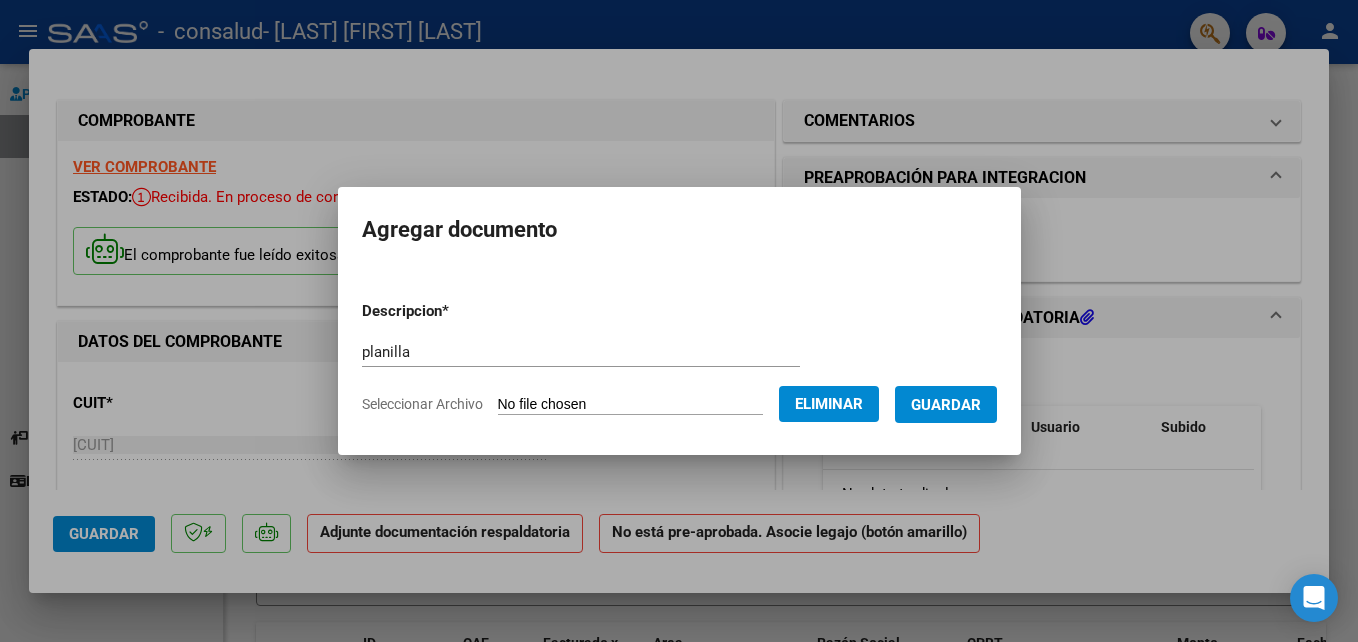 click on "Guardar" at bounding box center (946, 405) 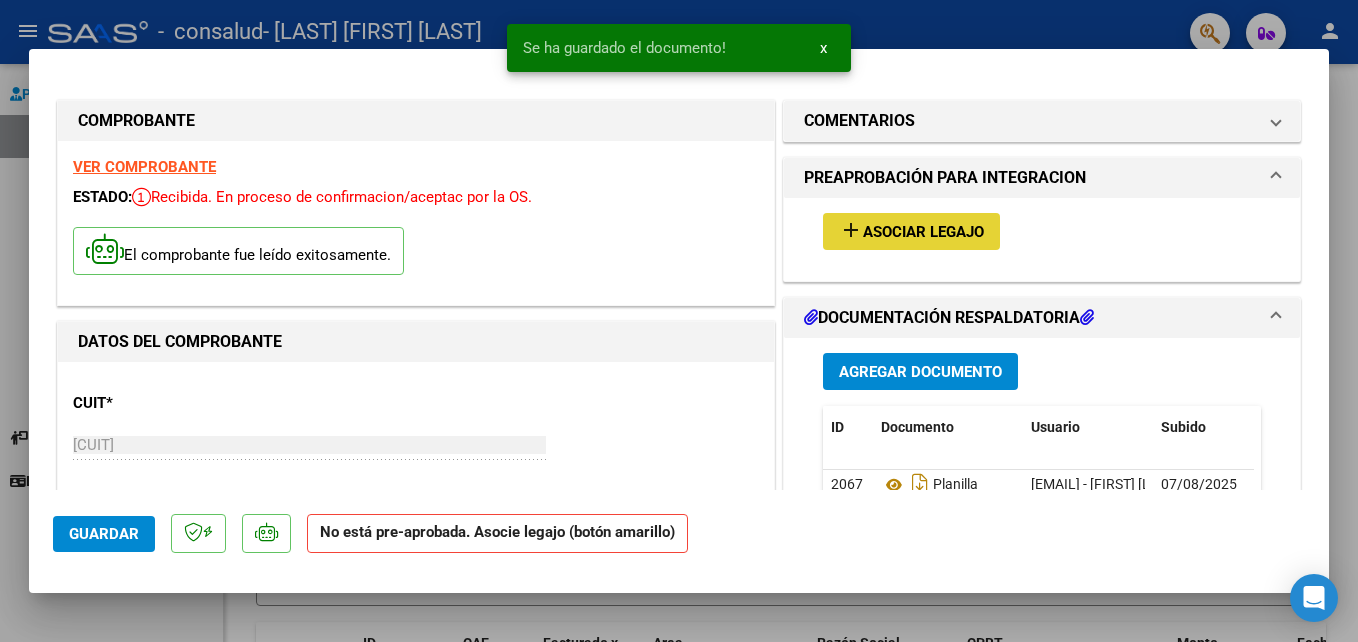 click on "Asociar Legajo" at bounding box center (923, 232) 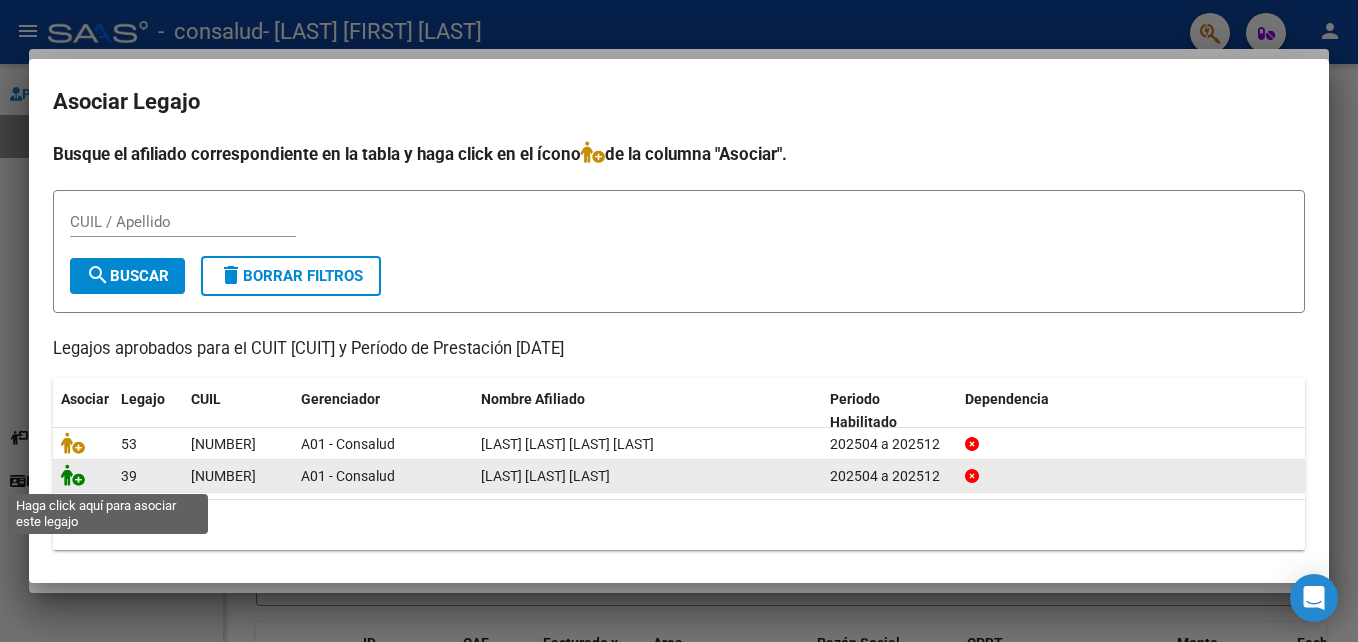 click 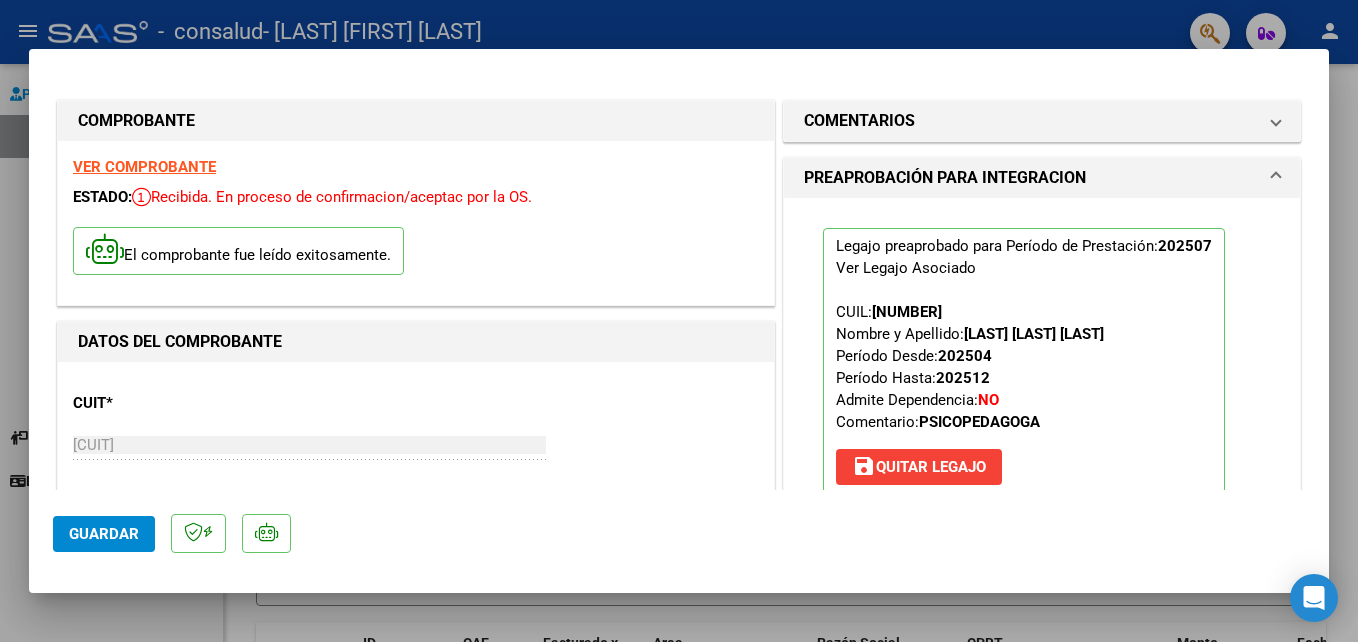 click on "Guardar" 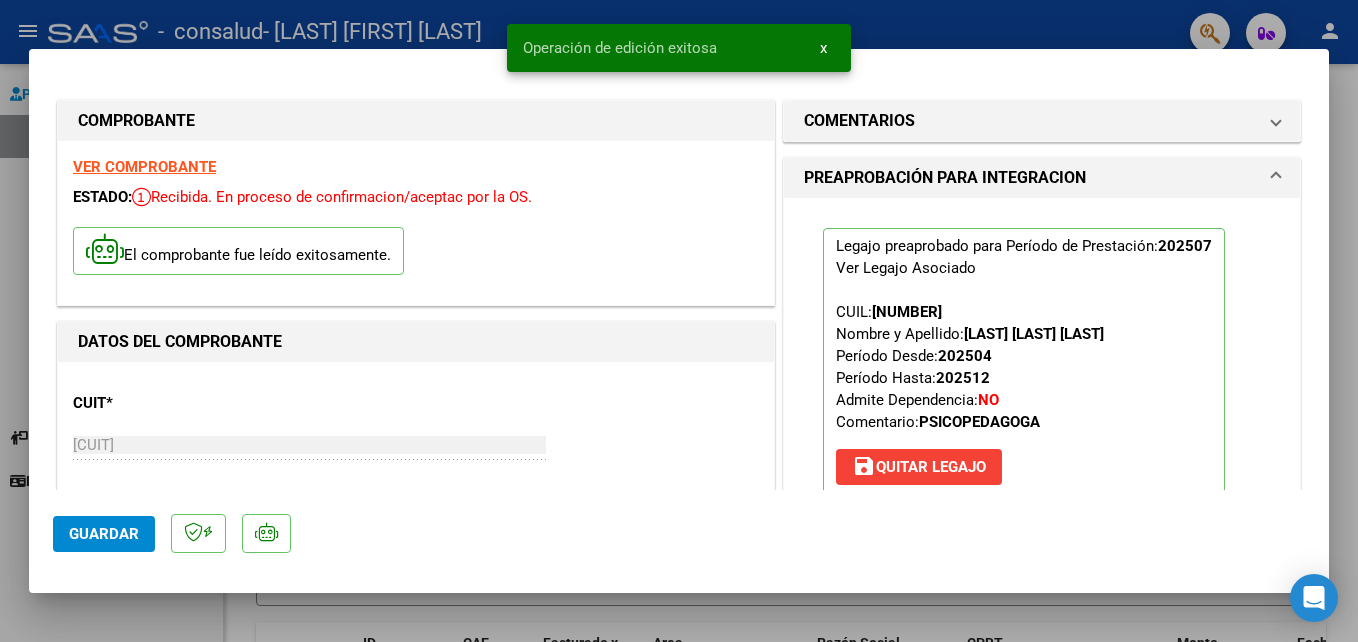 click at bounding box center [679, 321] 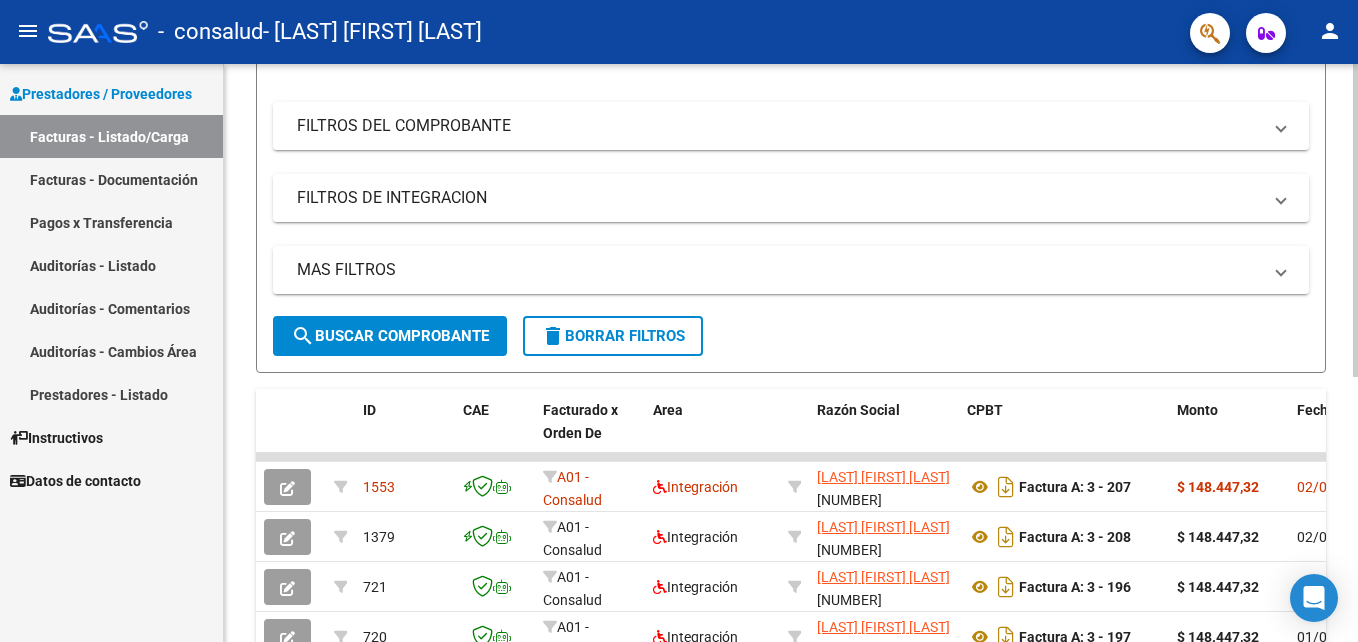 scroll, scrollTop: 229, scrollLeft: 0, axis: vertical 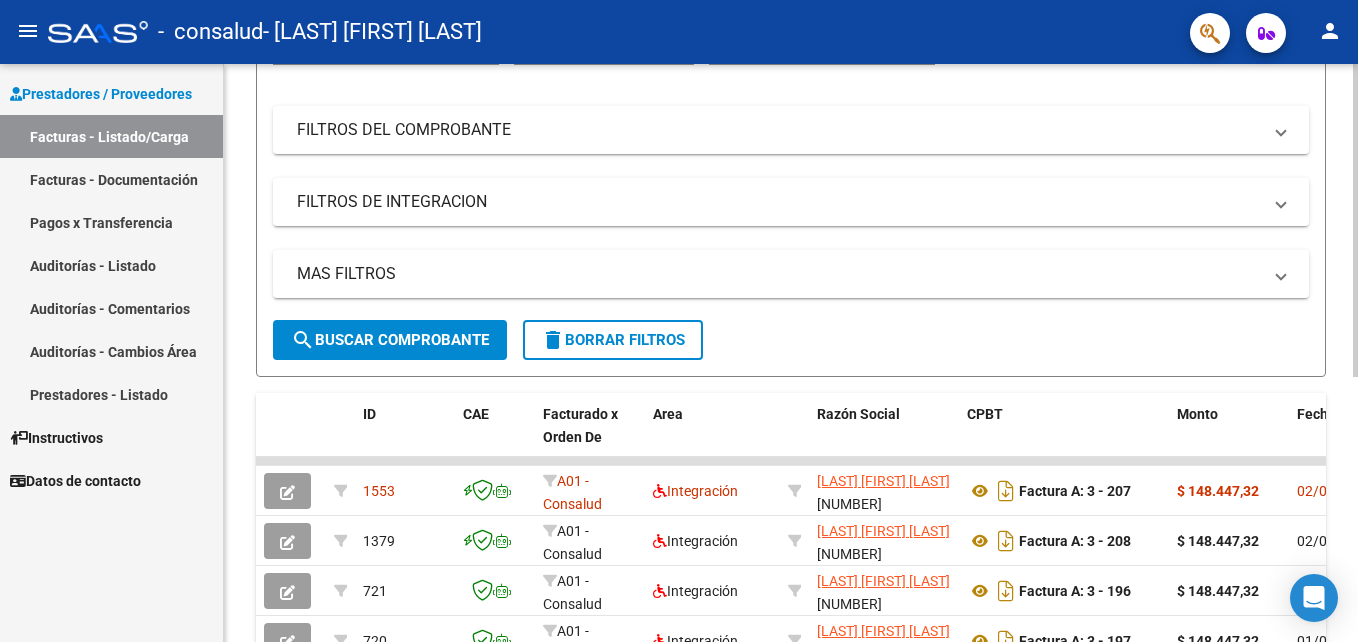 click on "menu -   consalud   - DELGADO ANDREA ALEJANDRA person    Prestadores / Proveedores Facturas - Listado/Carga Facturas - Documentación Pagos x Transferencia Auditorías - Listado Auditorías - Comentarios Auditorías - Cambios Área Prestadores - Listado    Instructivos    Datos de contacto  Video tutorial   PRESTADORES -> Listado de CPBTs Emitidos por Prestadores / Proveedores (alt+q)   Cargar Comprobante
cloud_download  CSV  cloud_download  EXCEL  cloud_download  Estandar   Descarga Masiva
Filtros Id Area Area Todos Confirmado   Mostrar totalizadores   FILTROS DEL COMPROBANTE  Comprobante Tipo Comprobante Tipo Start date – End date Fec. Comprobante Desde / Hasta Días Emisión Desde(cant. días) Días Emisión Hasta(cant. días) CUIT / Razón Social Pto. Venta Nro. Comprobante Código SSS CAE Válido CAE Válido Todos Cargado Módulo Hosp. Todos Tiene facturacion Apócrifa Hospital Refes  FILTROS DE INTEGRACION  Período De Prestación Todos Rendido x SSS (dr_envio) Tipo de Registro Todos" at bounding box center [679, 321] 